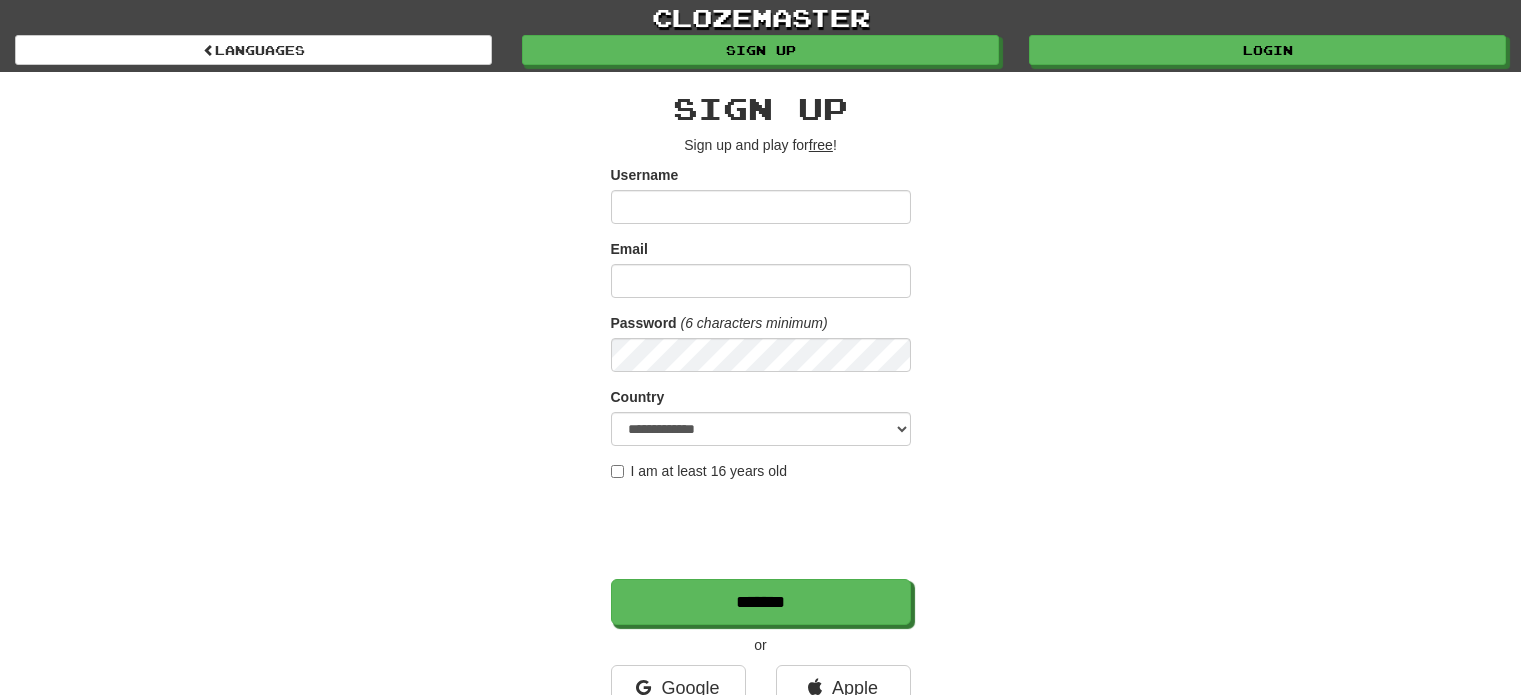 scroll, scrollTop: 0, scrollLeft: 0, axis: both 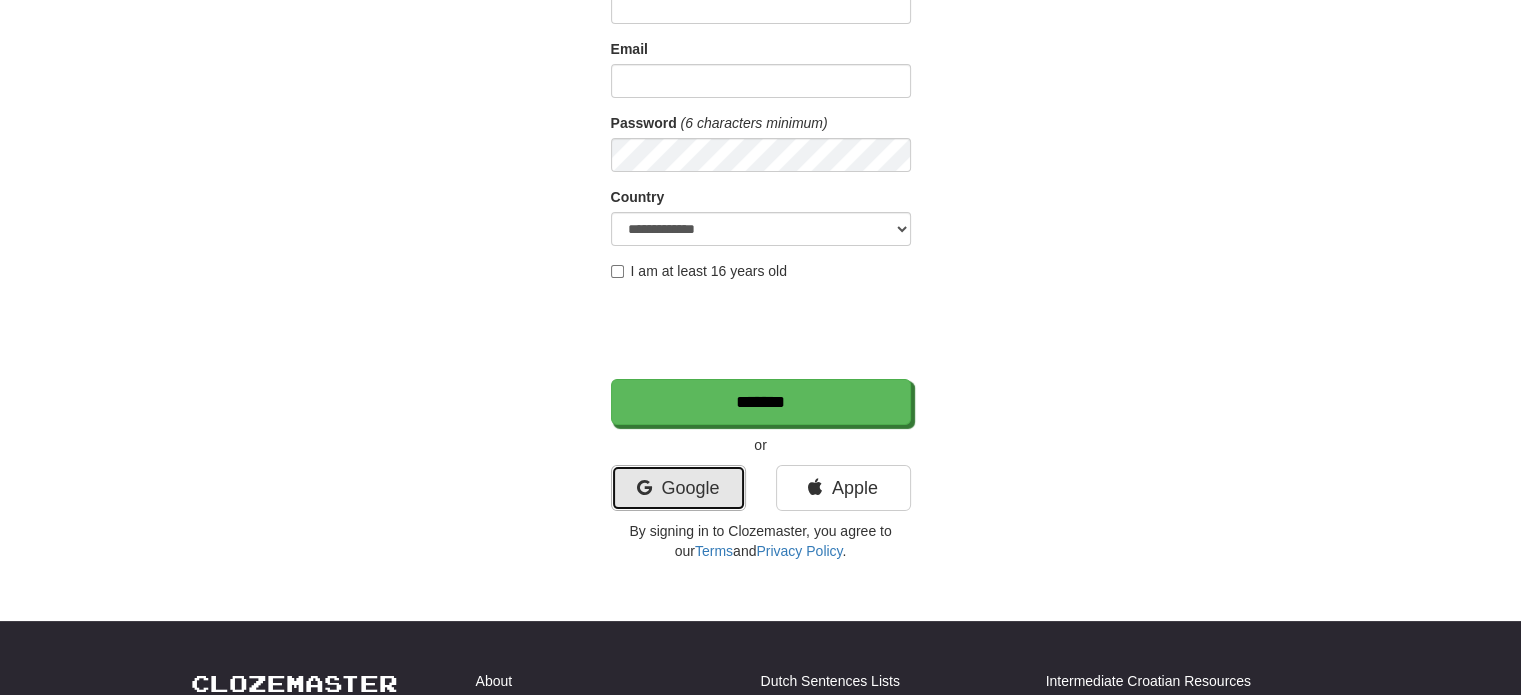 click on "Google" at bounding box center (678, 488) 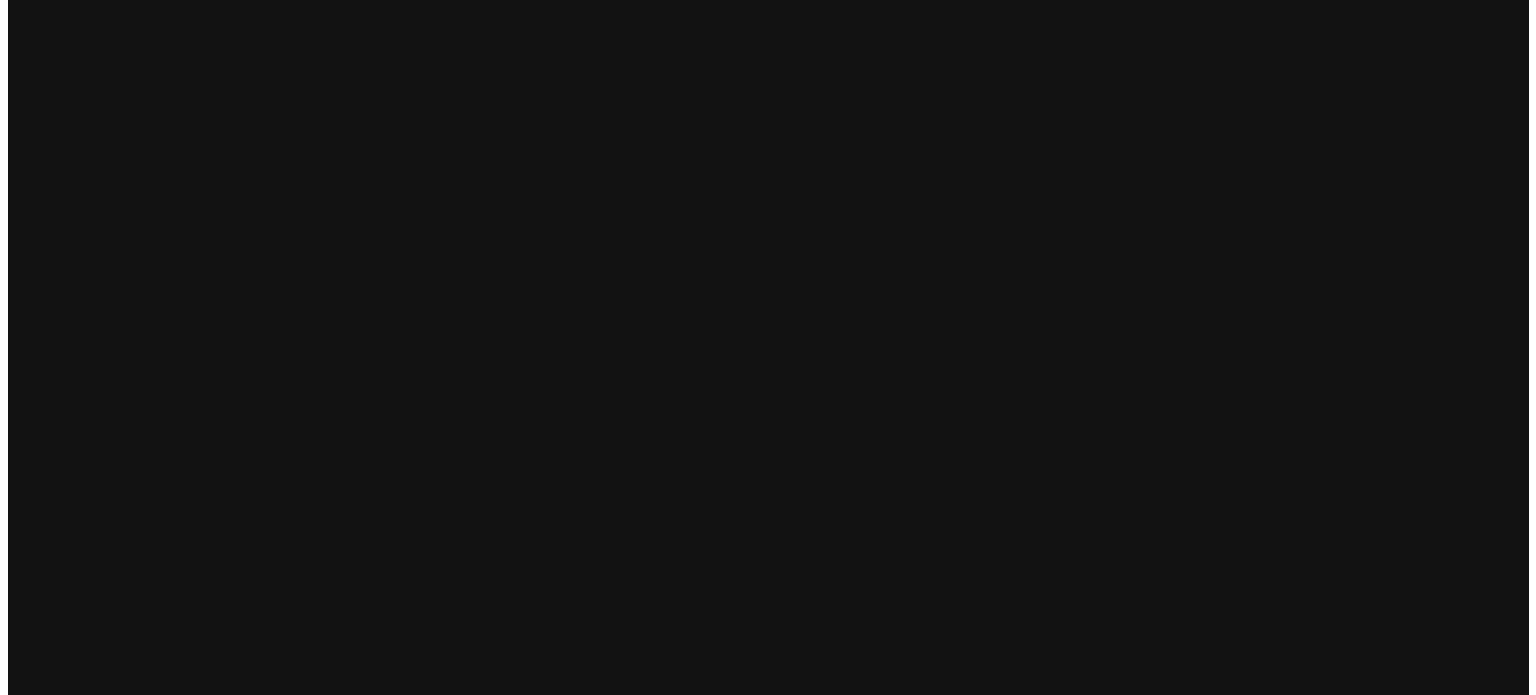 scroll, scrollTop: 0, scrollLeft: 0, axis: both 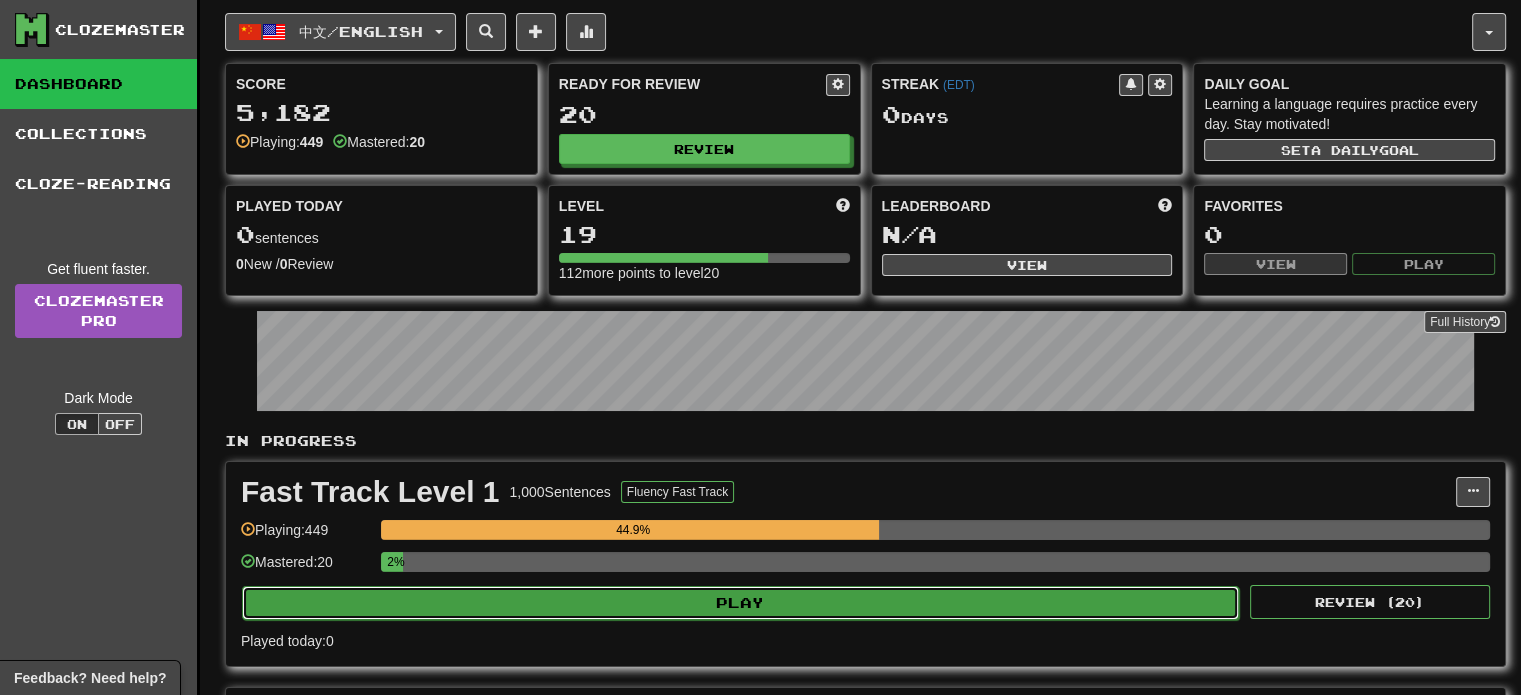 click on "Play" at bounding box center [740, 603] 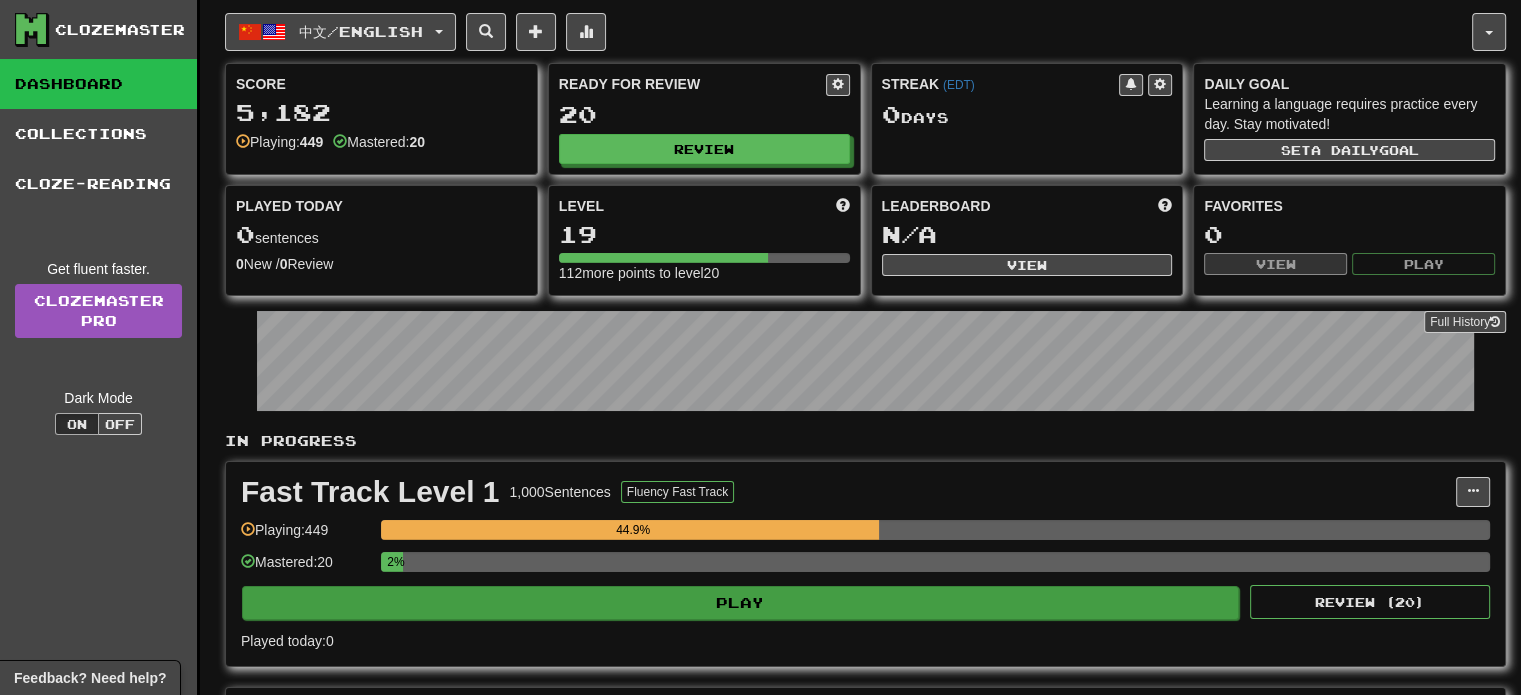select on "**" 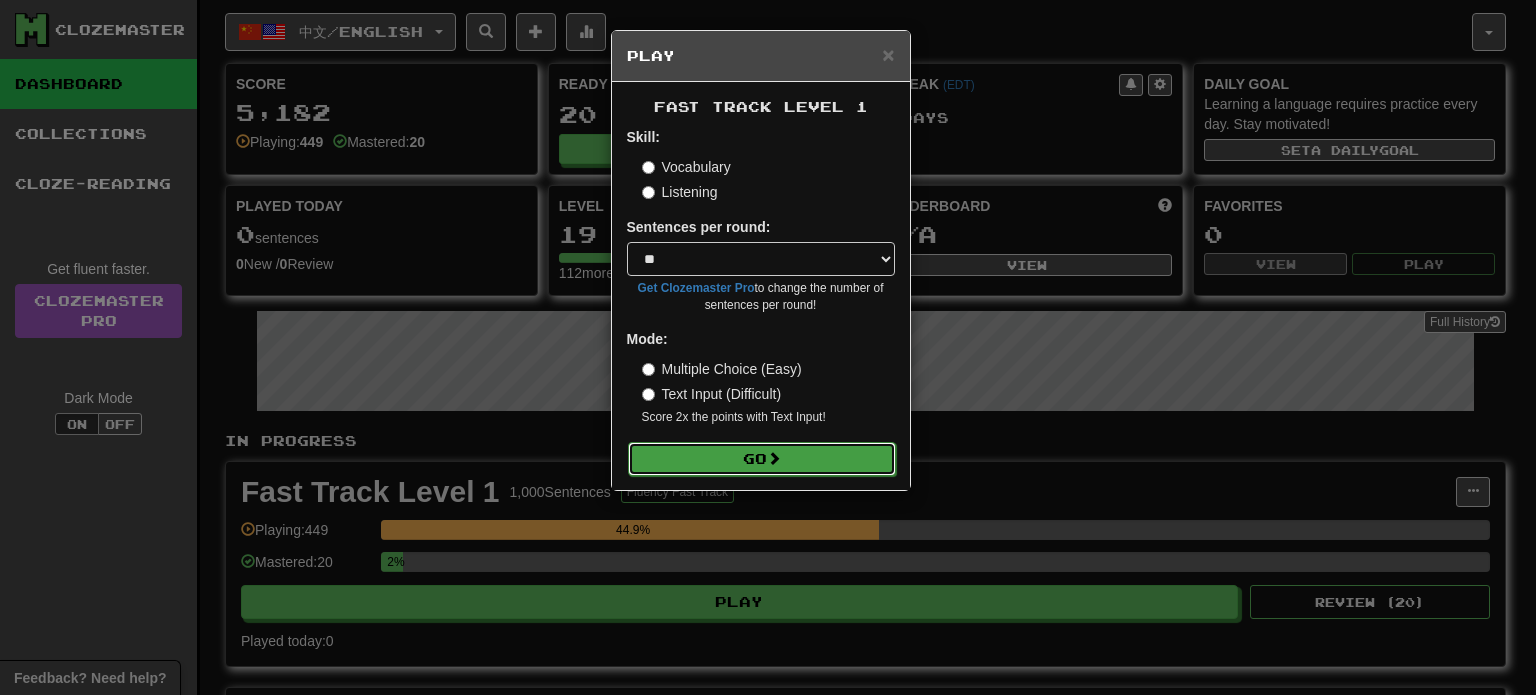 click on "Go" at bounding box center [762, 459] 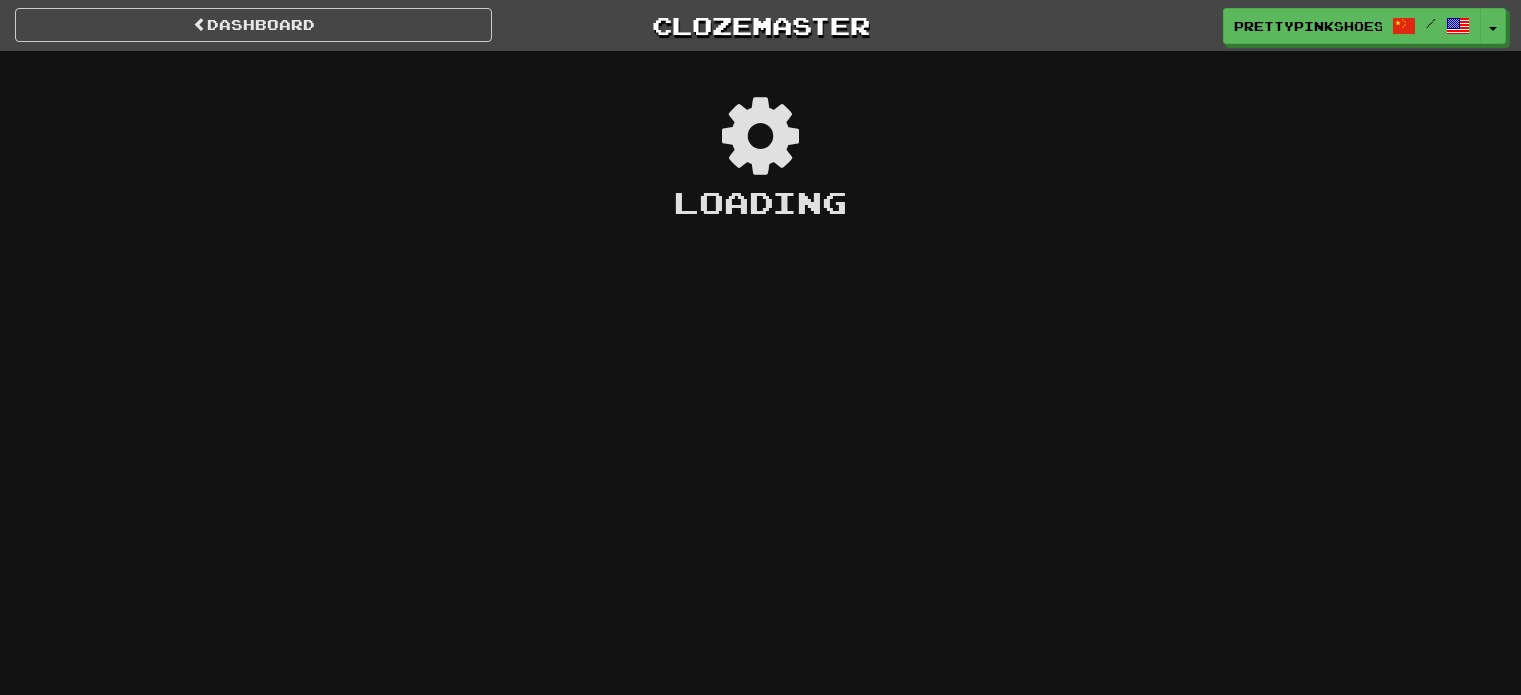 scroll, scrollTop: 0, scrollLeft: 0, axis: both 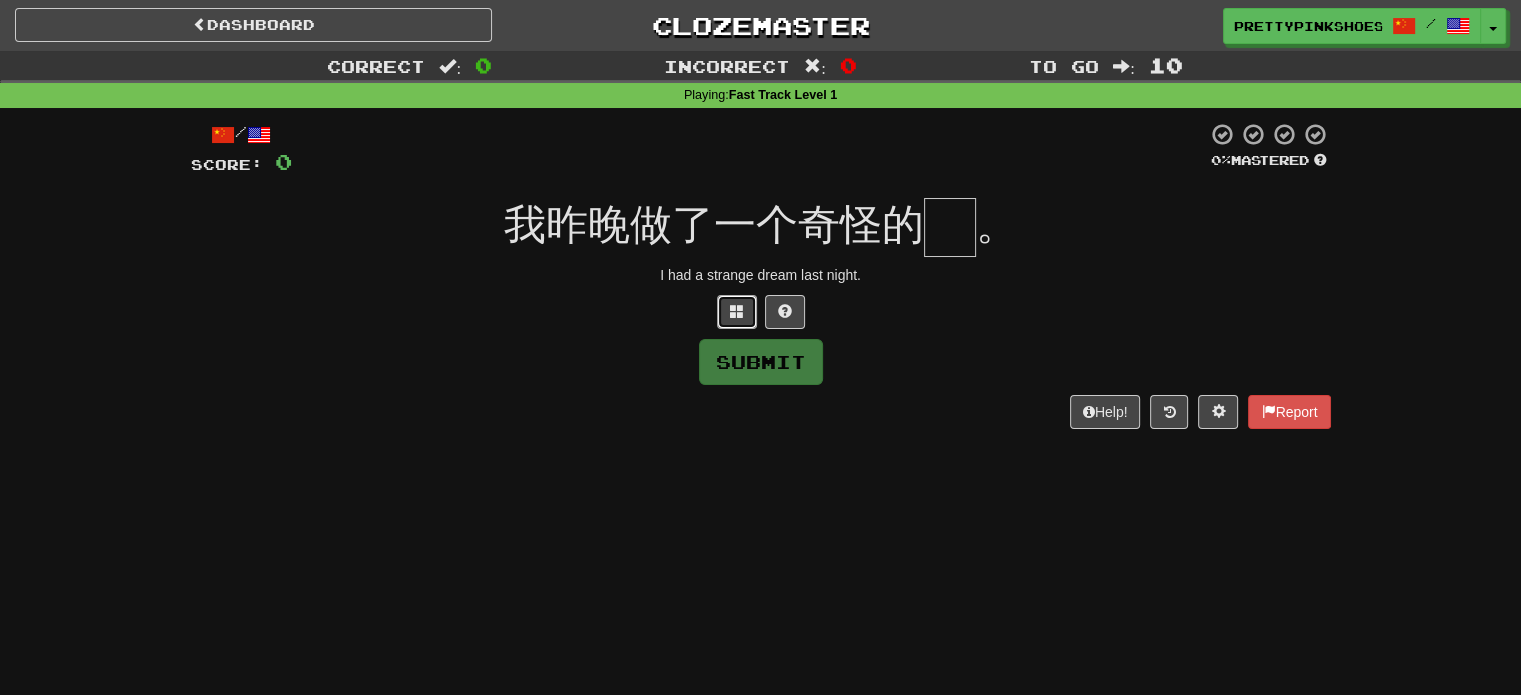 click at bounding box center [737, 311] 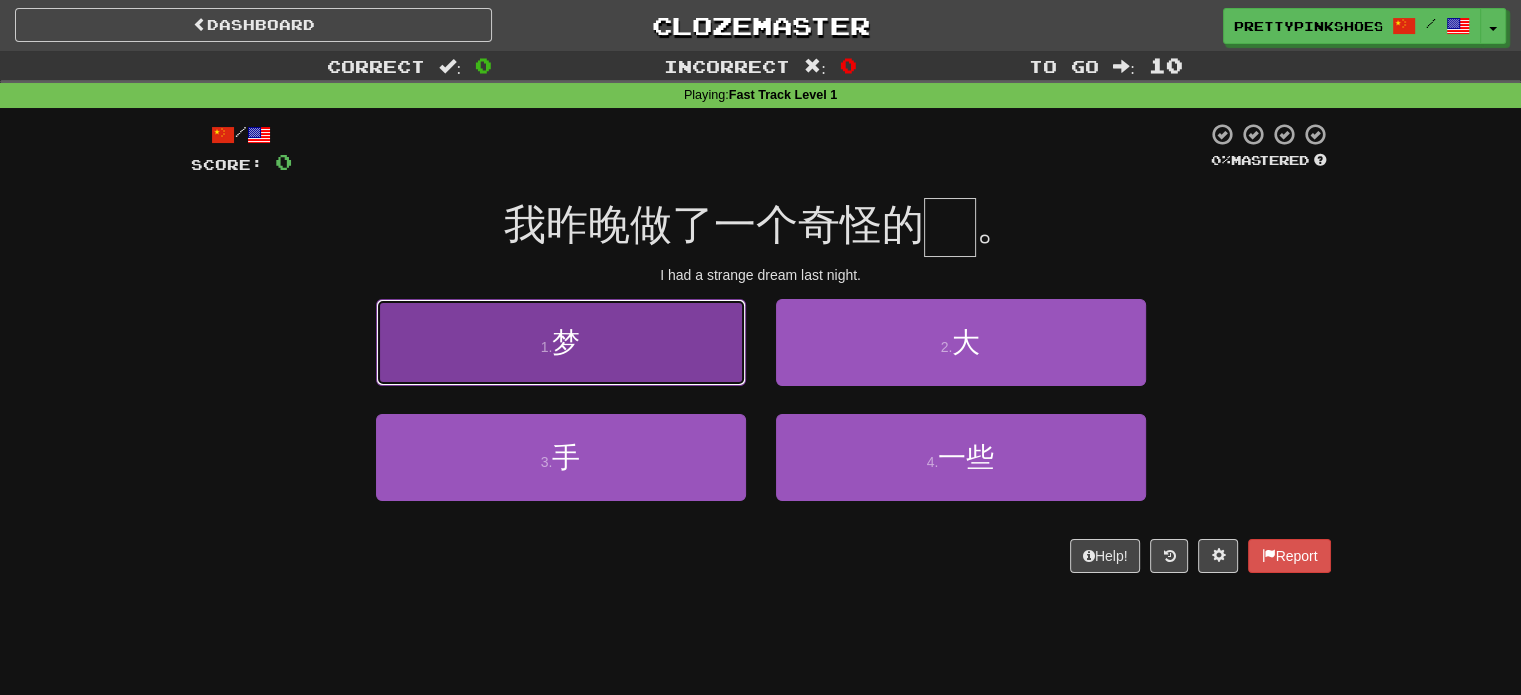 click on "1 .  梦" at bounding box center (561, 342) 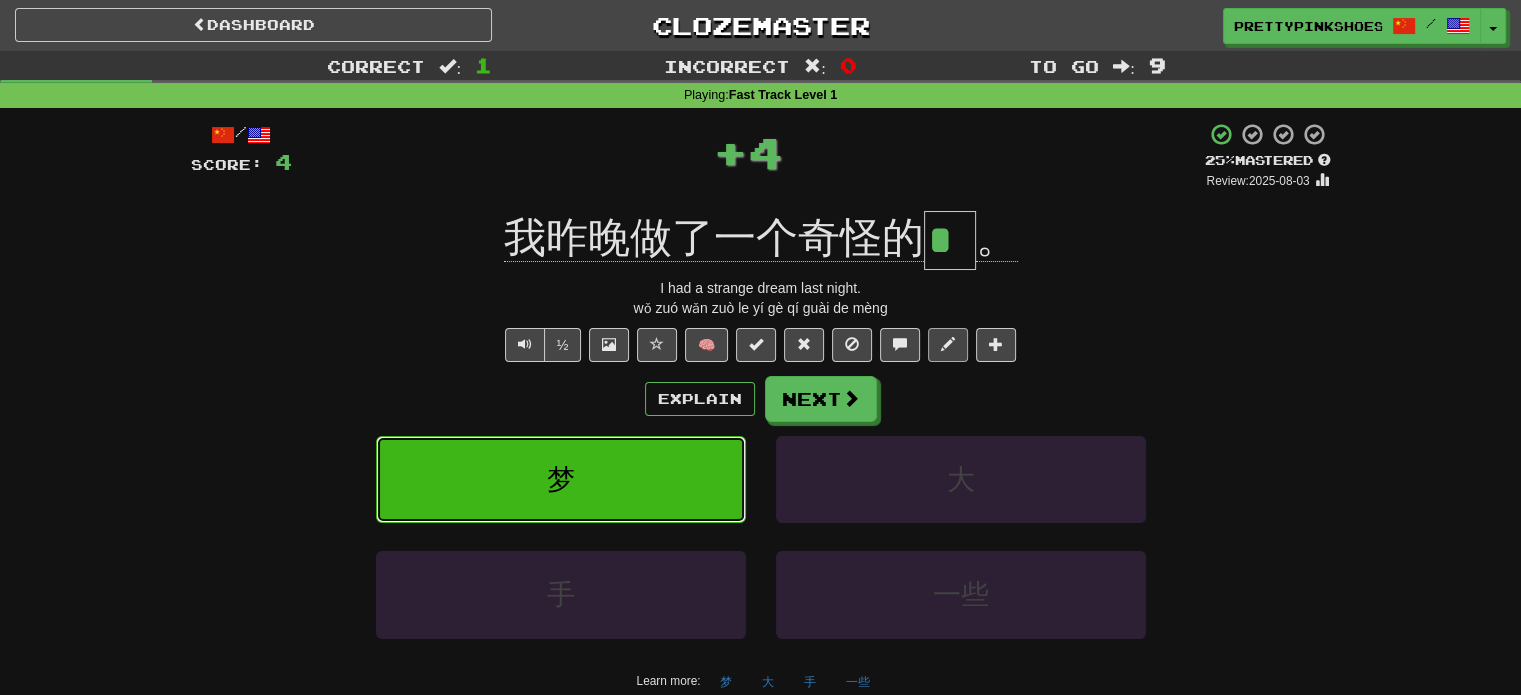 type 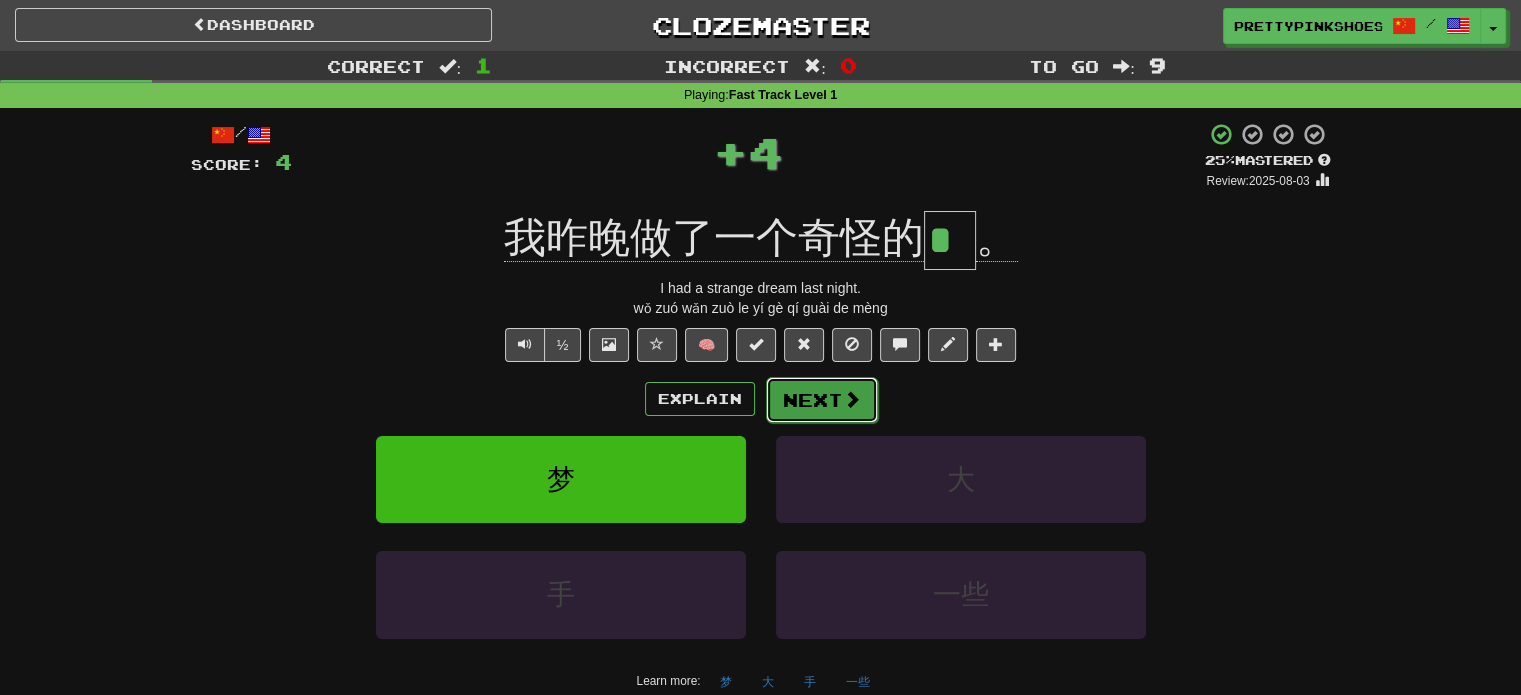 click on "Next" at bounding box center (822, 400) 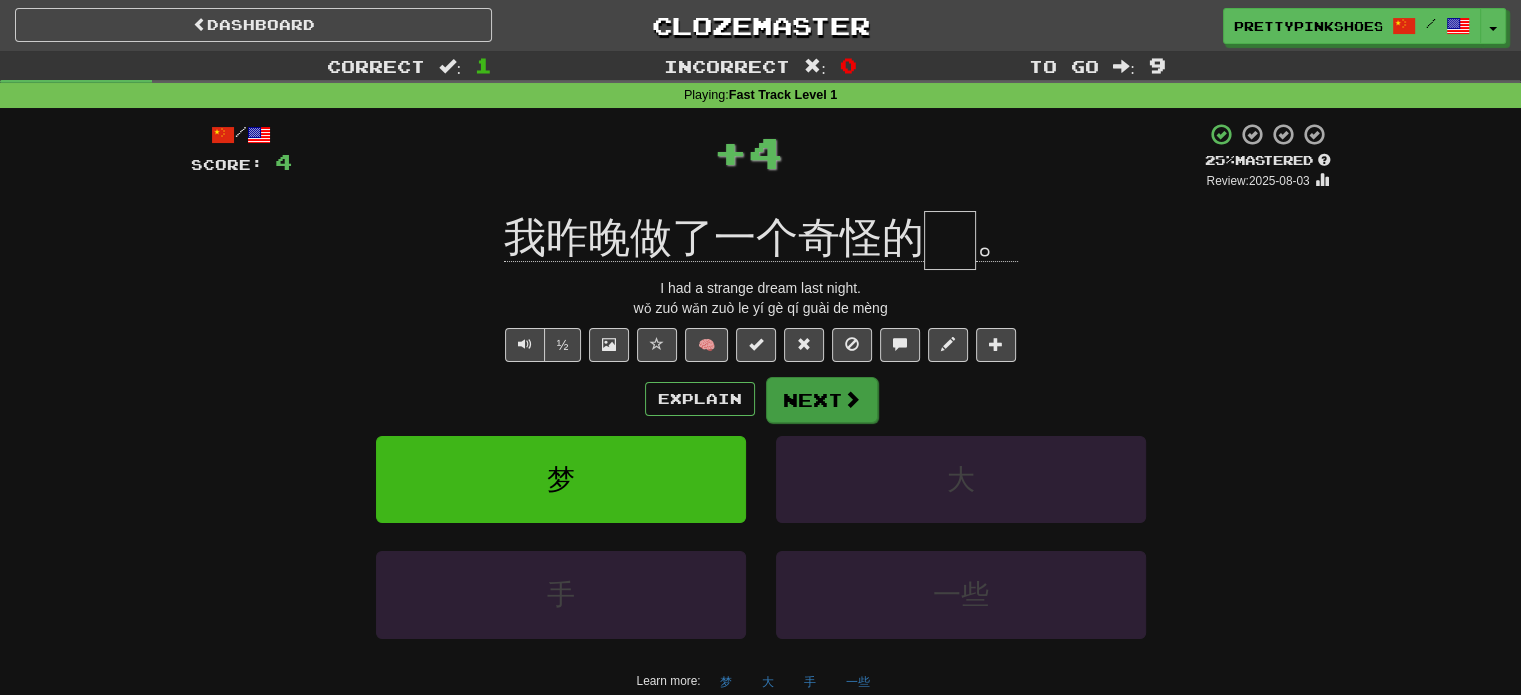 click on "Help!  Report" at bounding box center (761, 724) 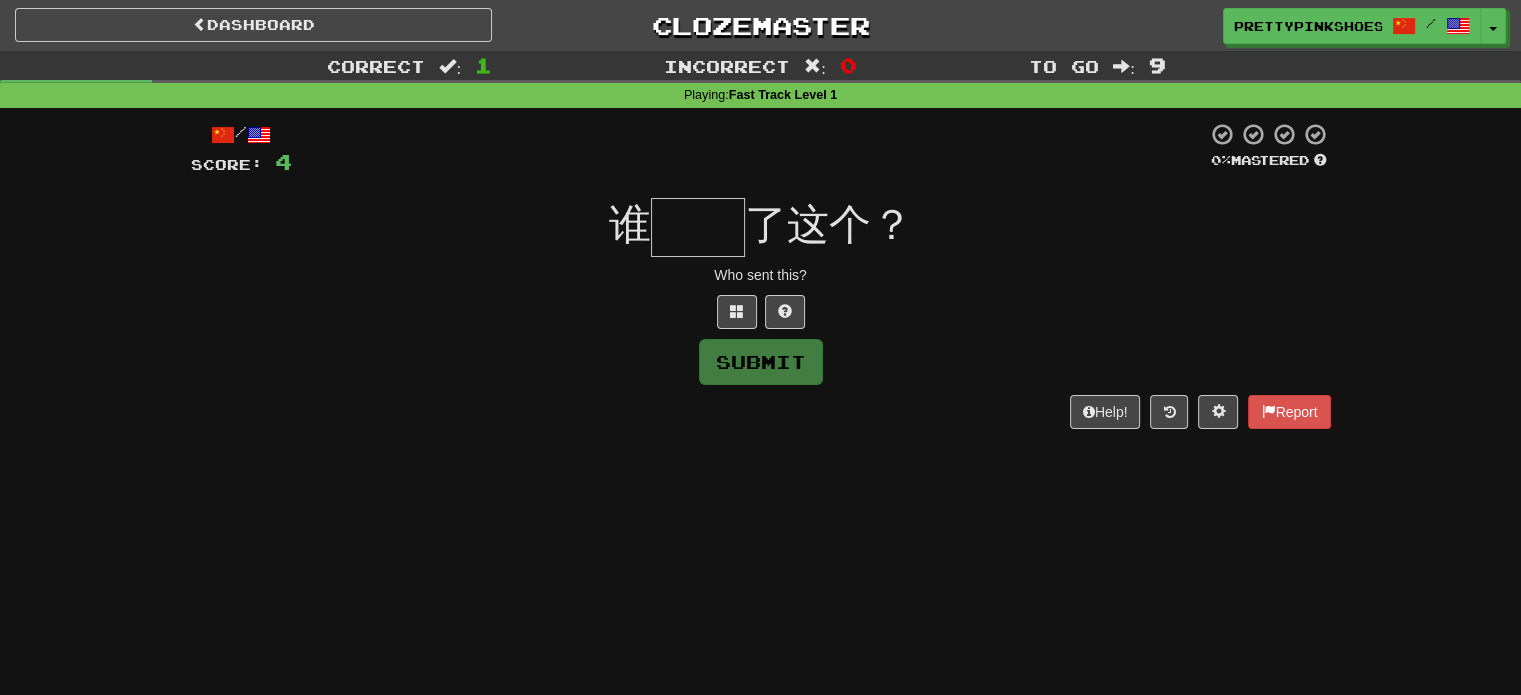 click on "/  Score:   4 0 %  Mastered 谁 了这个？ Who sent this? Submit  Help!  Report" at bounding box center (761, 275) 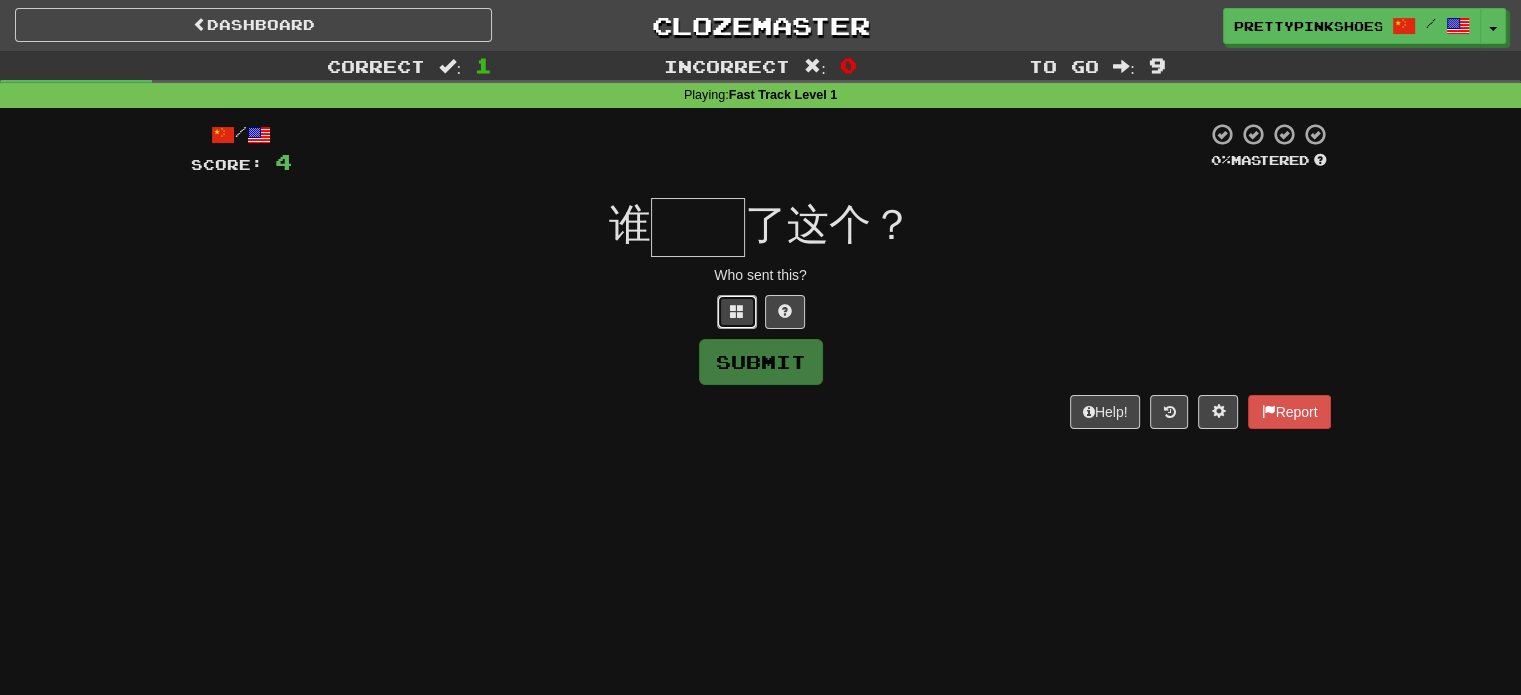 click at bounding box center (737, 311) 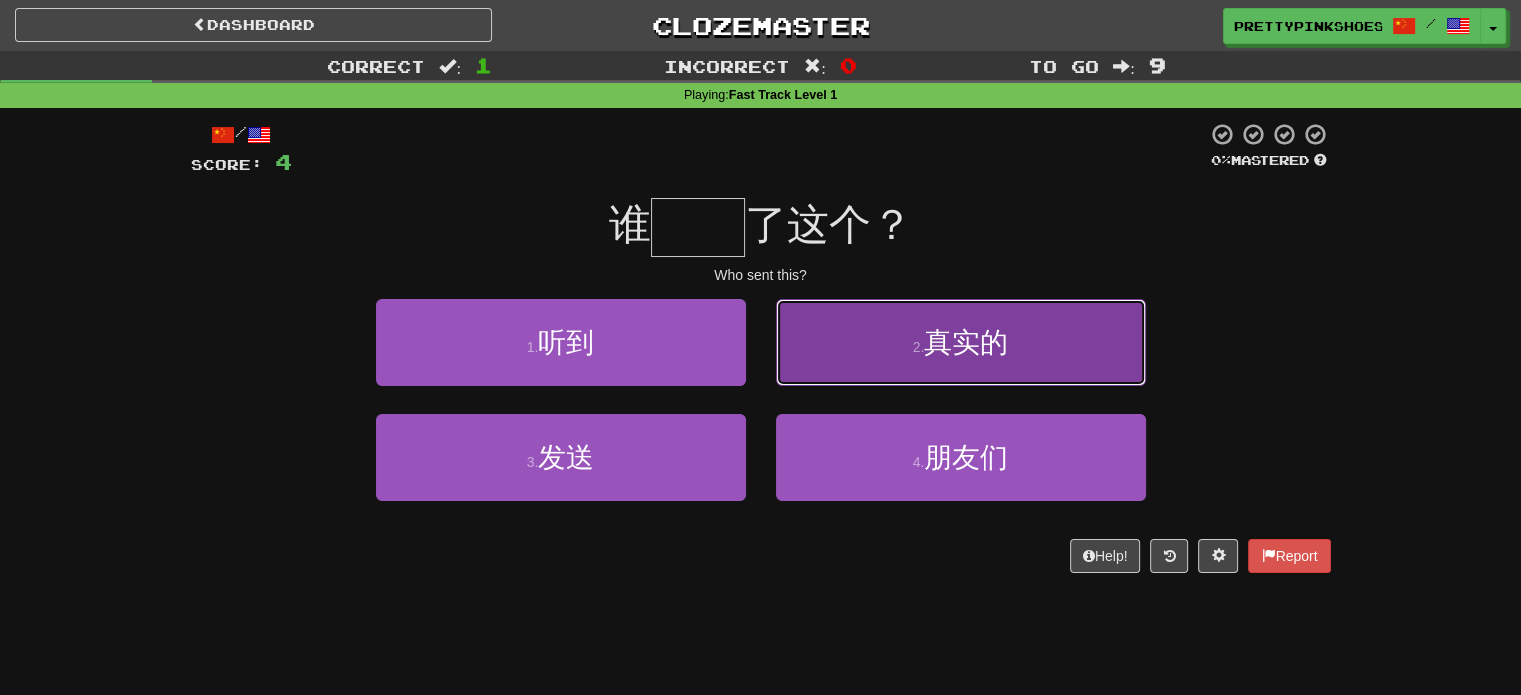 click on "2 .  真实的" at bounding box center (961, 342) 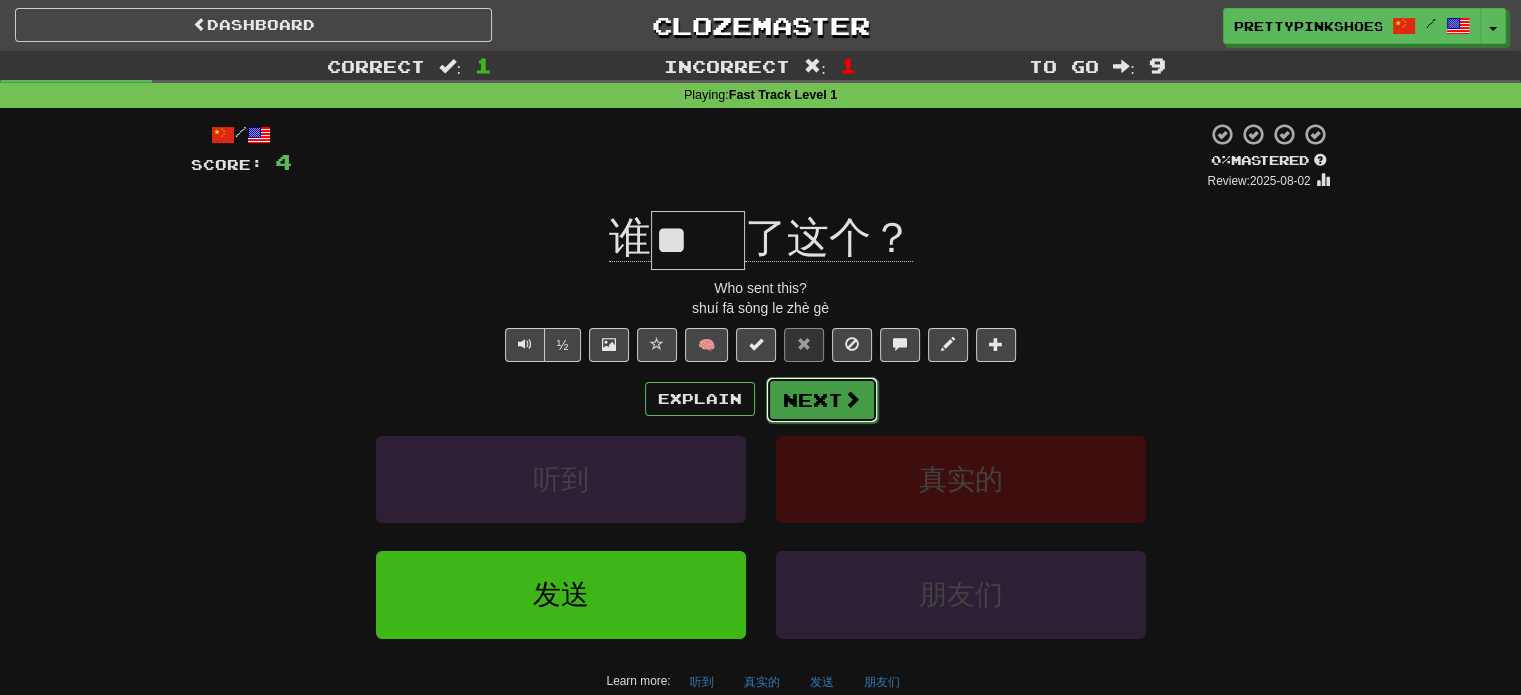click on "Next" at bounding box center [822, 400] 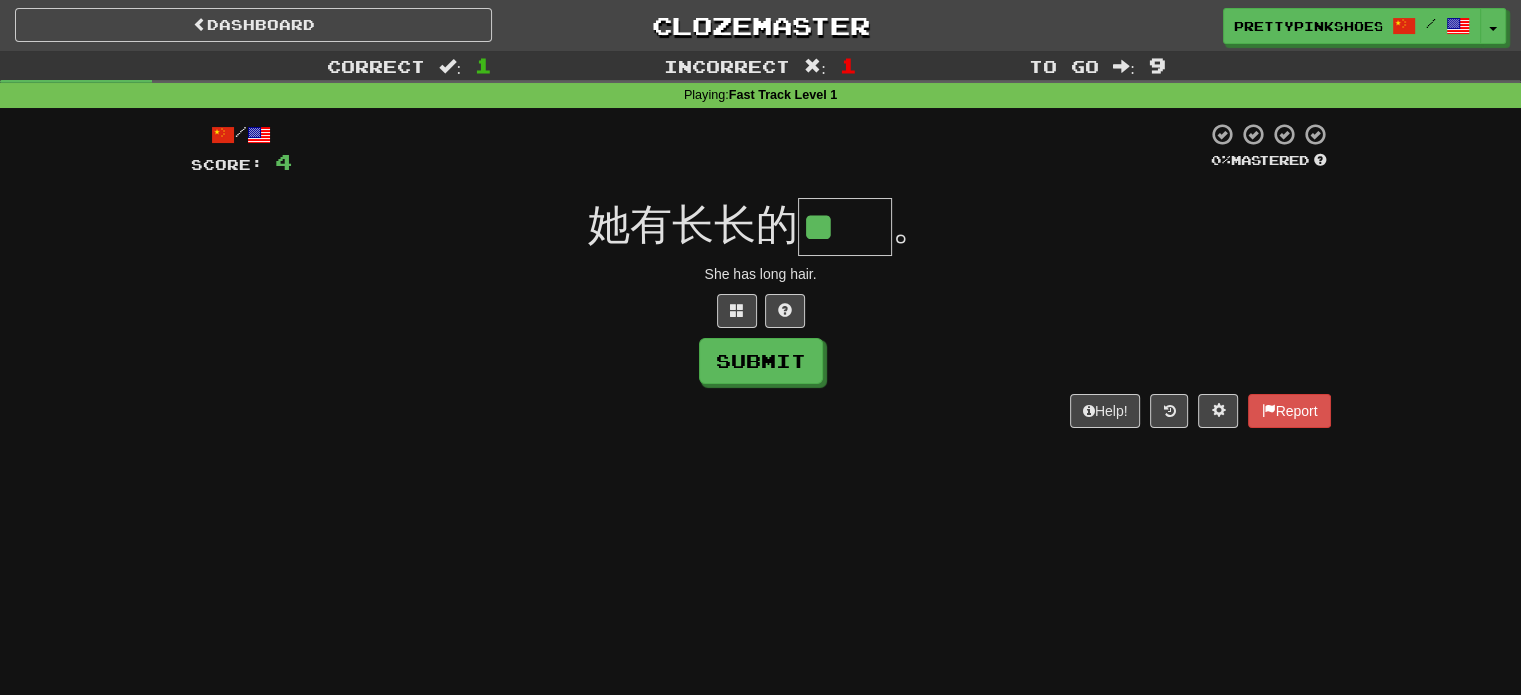 scroll, scrollTop: 0, scrollLeft: 0, axis: both 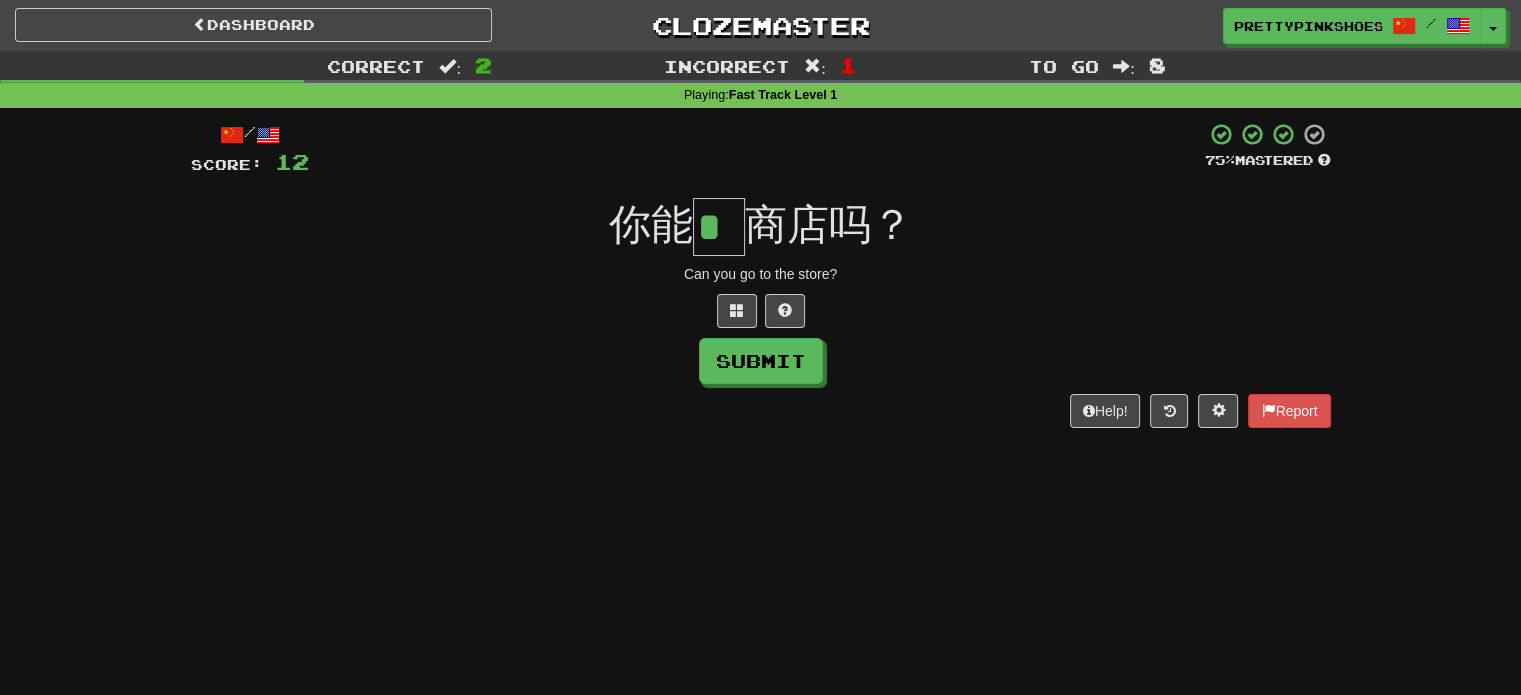 type on "*" 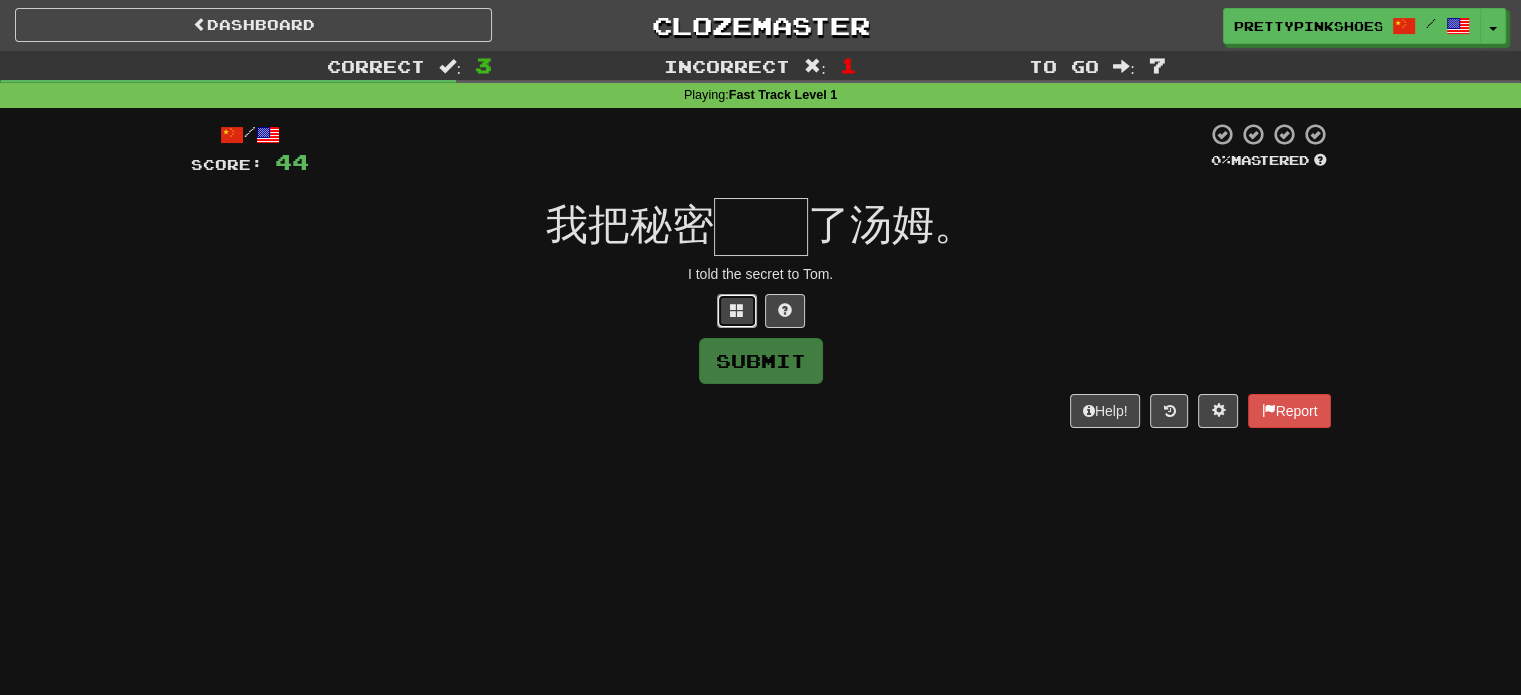 click at bounding box center (737, 311) 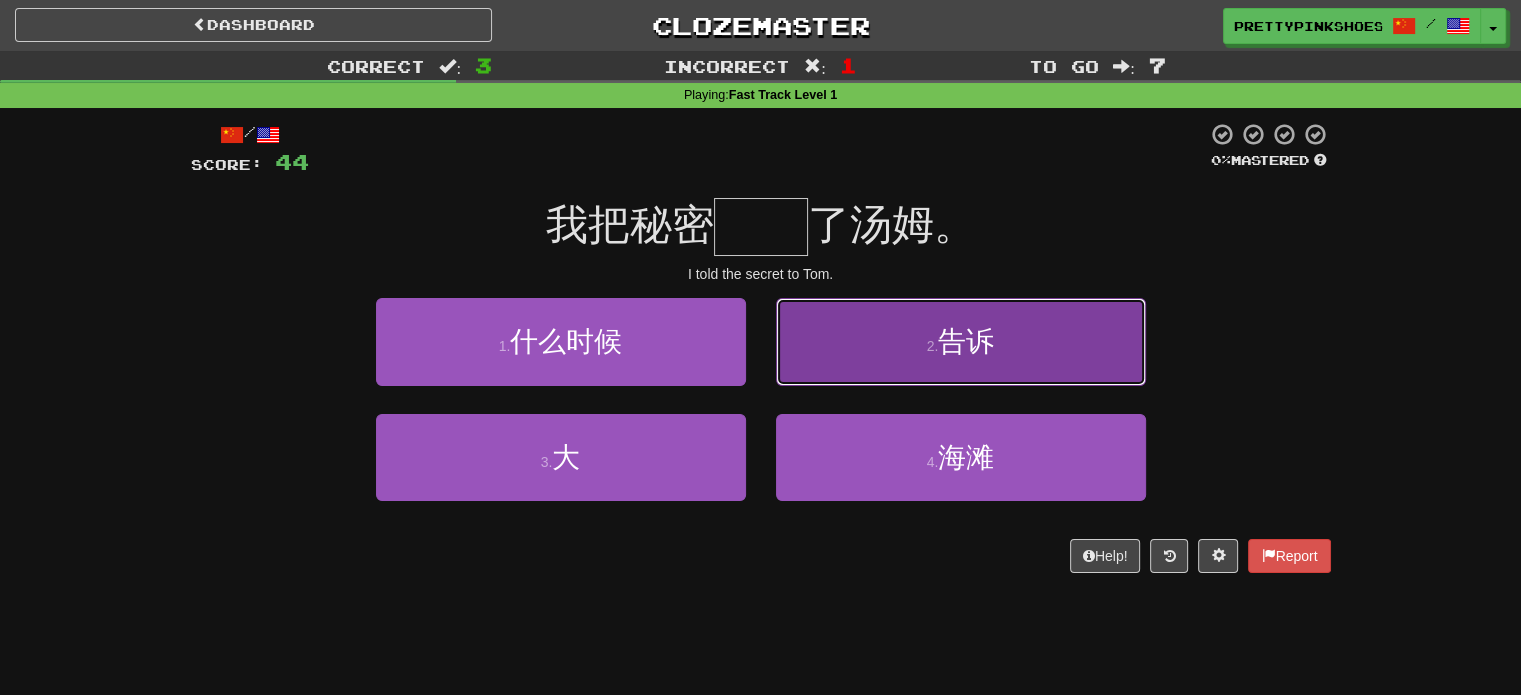 click on "2 .  告诉" at bounding box center (961, 341) 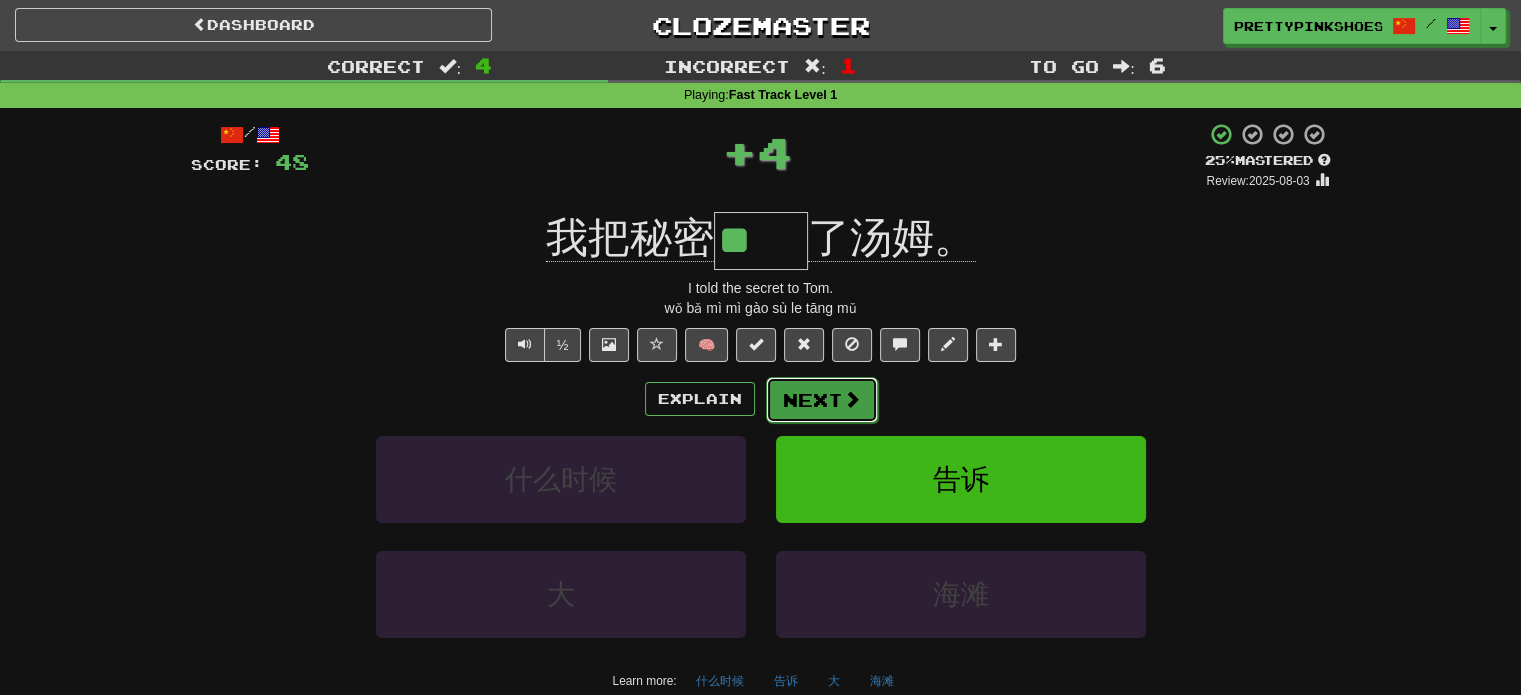 click on "Next" at bounding box center [822, 400] 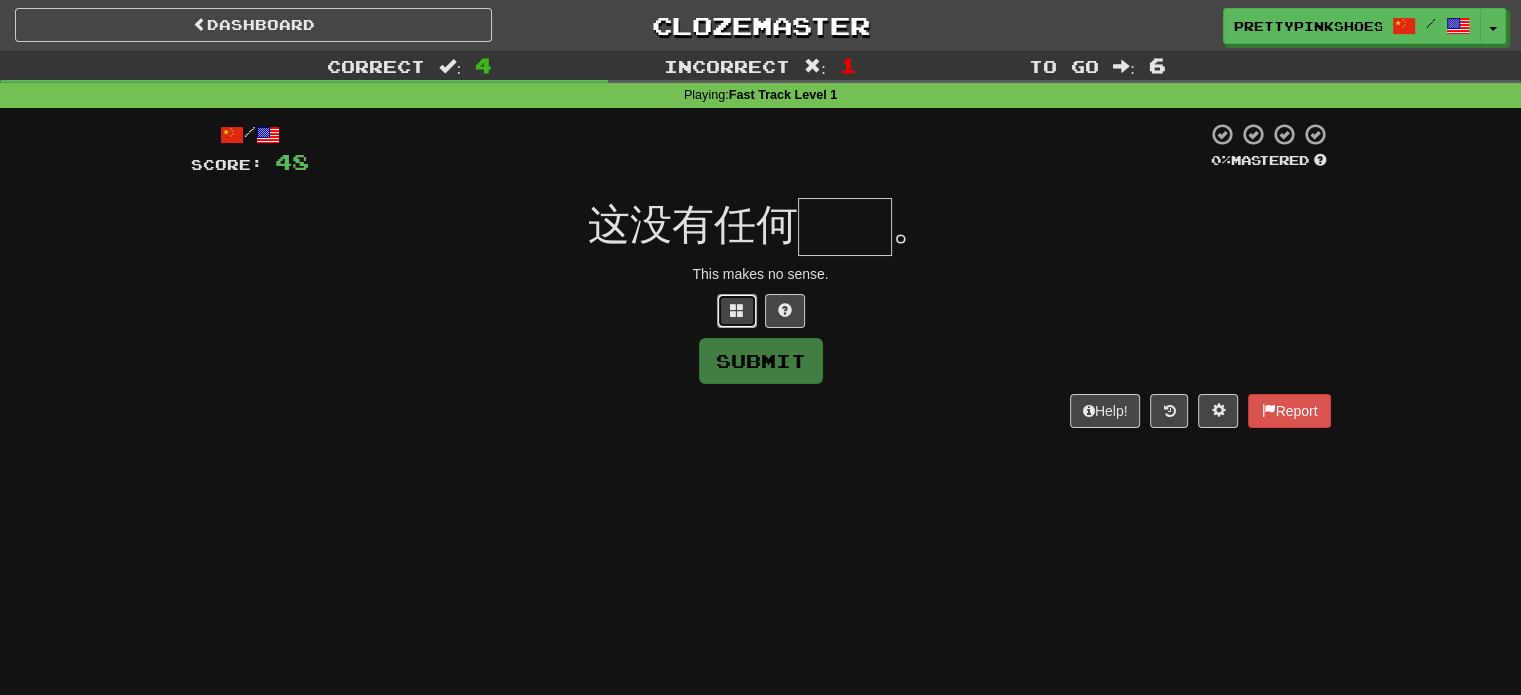 click at bounding box center (737, 311) 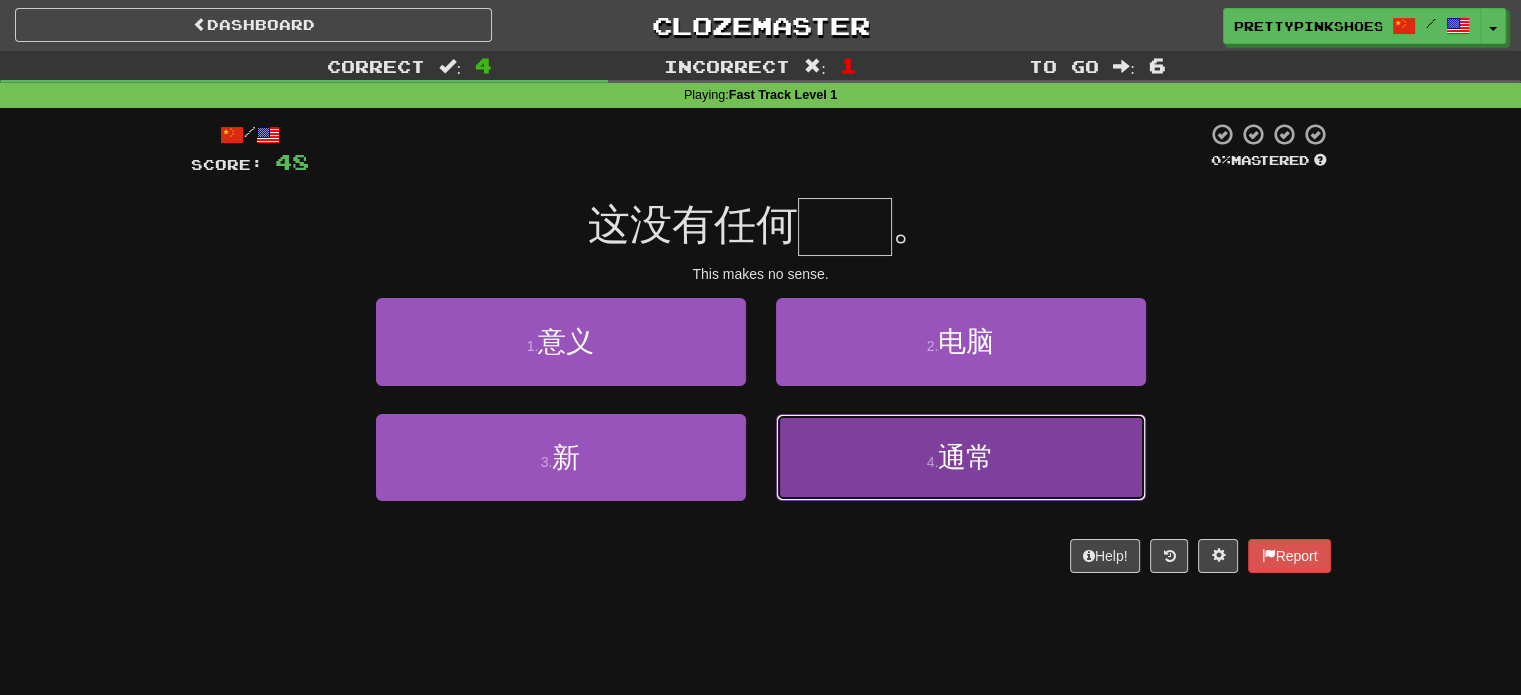 click on "4 .  通常" at bounding box center (961, 457) 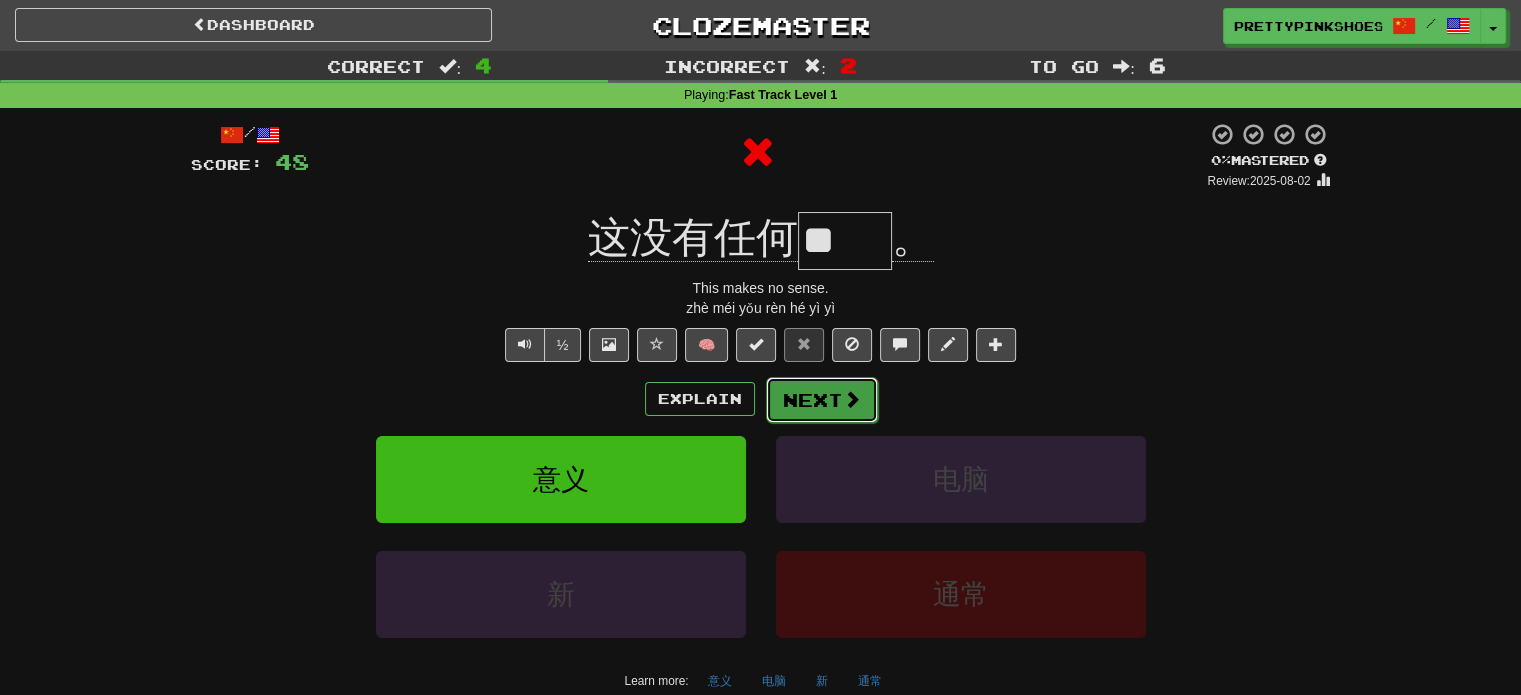 click on "Next" at bounding box center (822, 400) 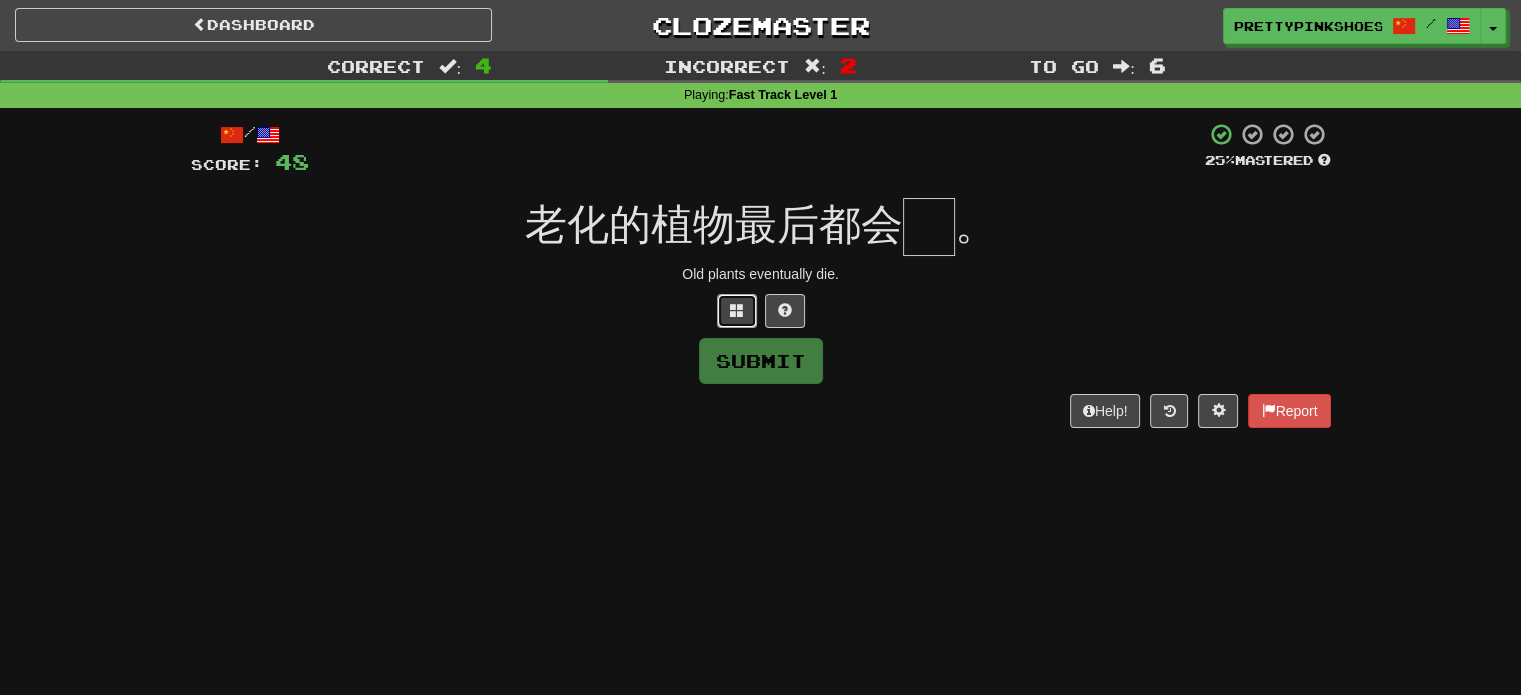 click at bounding box center (737, 311) 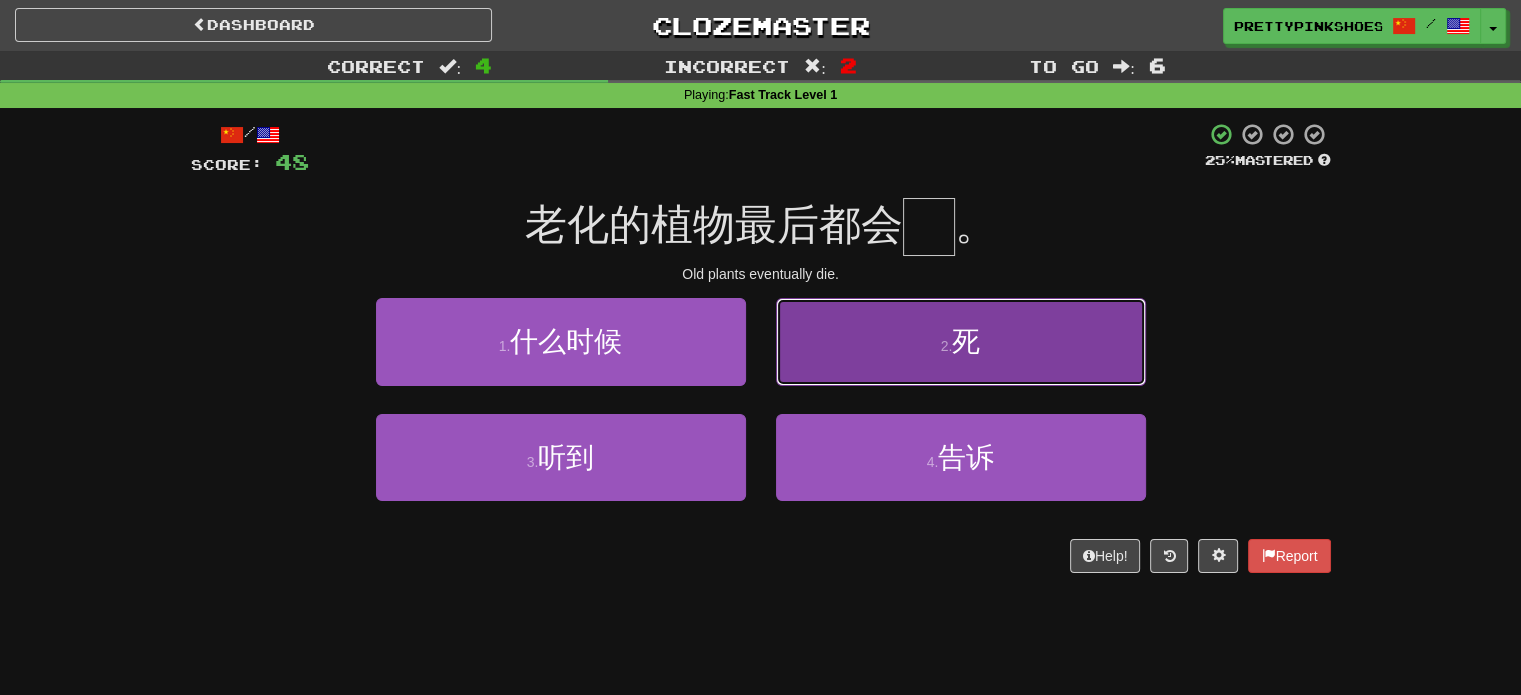 click on "死" at bounding box center [966, 341] 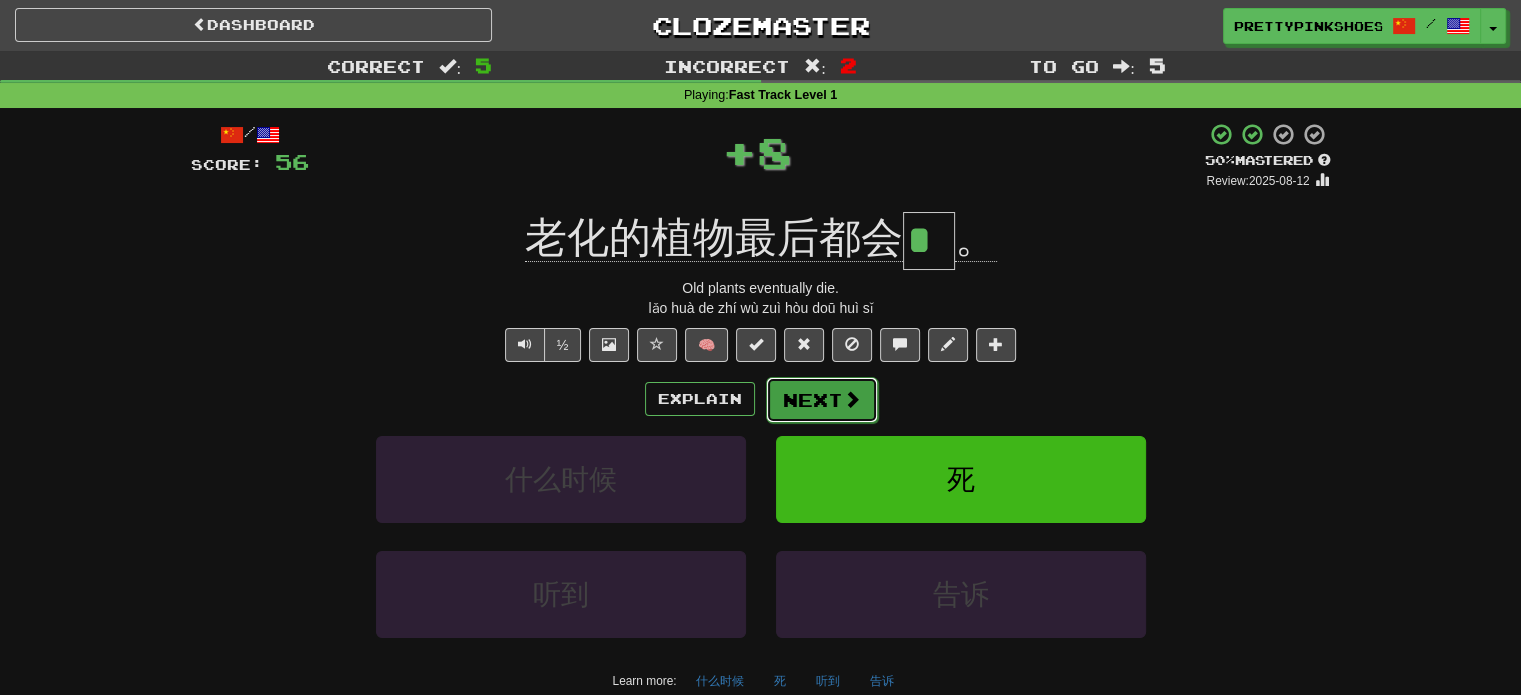 click on "Next" at bounding box center [822, 400] 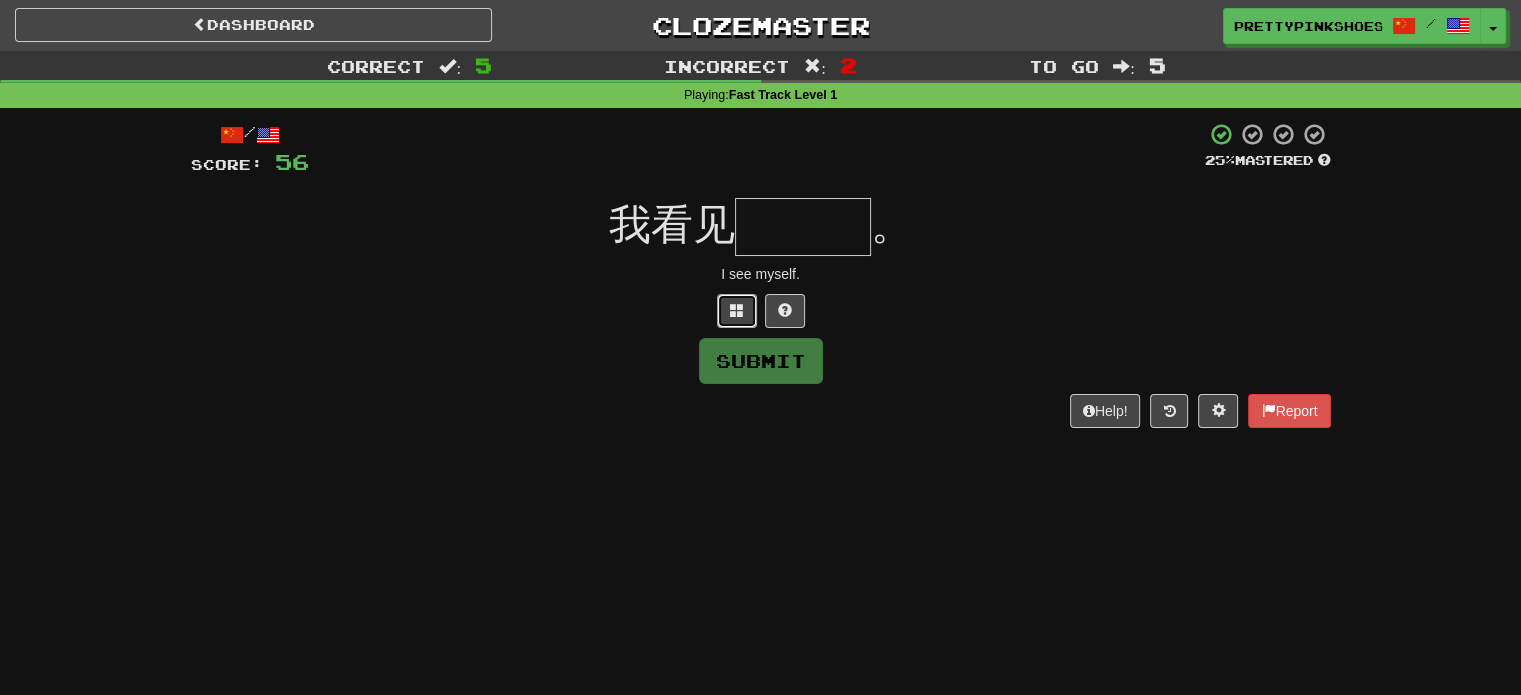 click at bounding box center [737, 311] 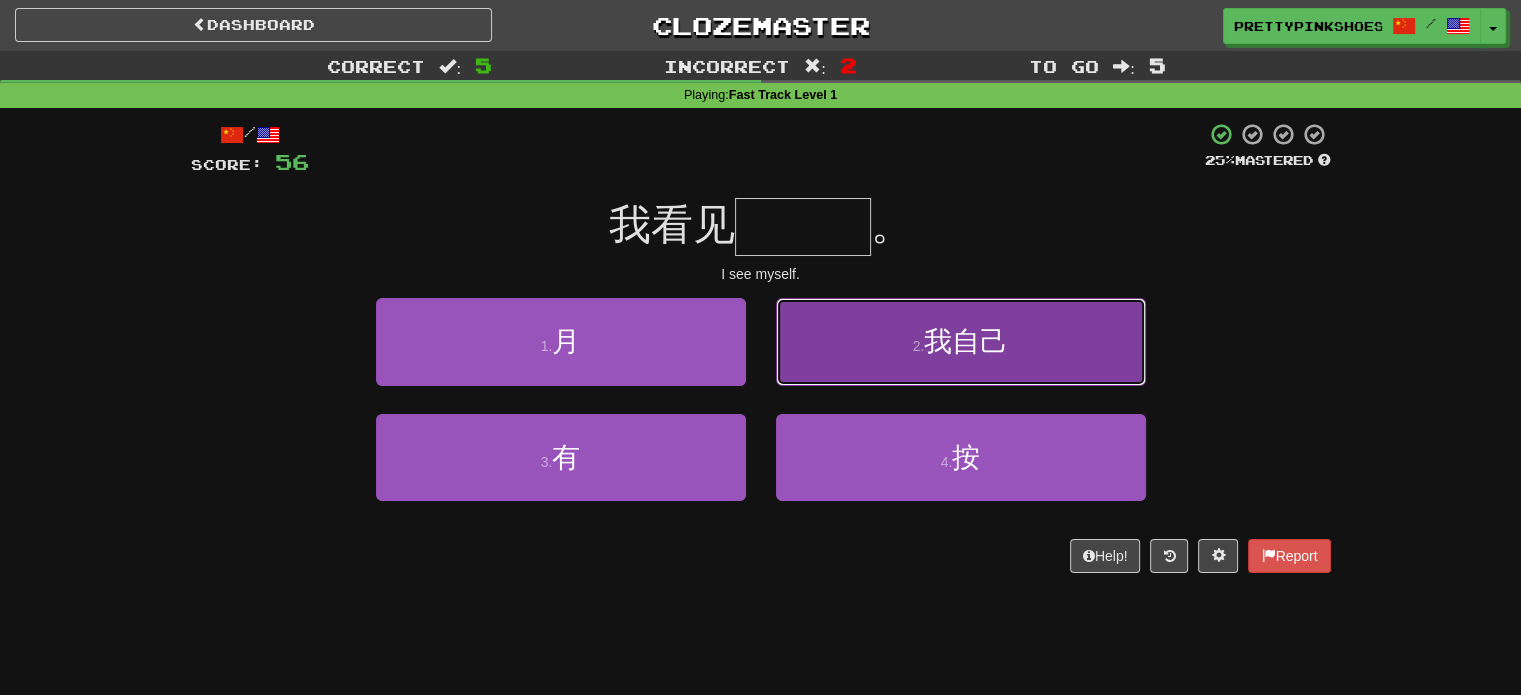 click on "2 .  我自己" at bounding box center (961, 341) 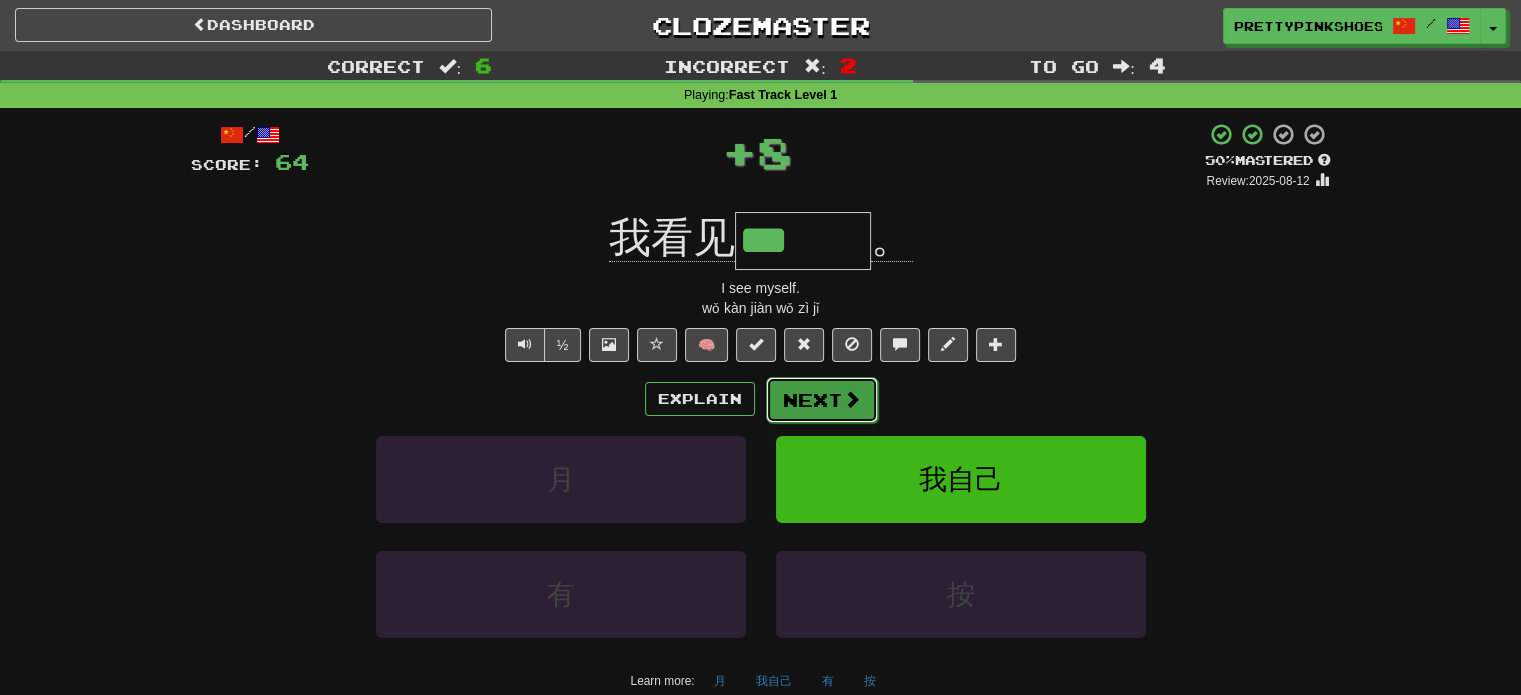 click on "Next" at bounding box center [822, 400] 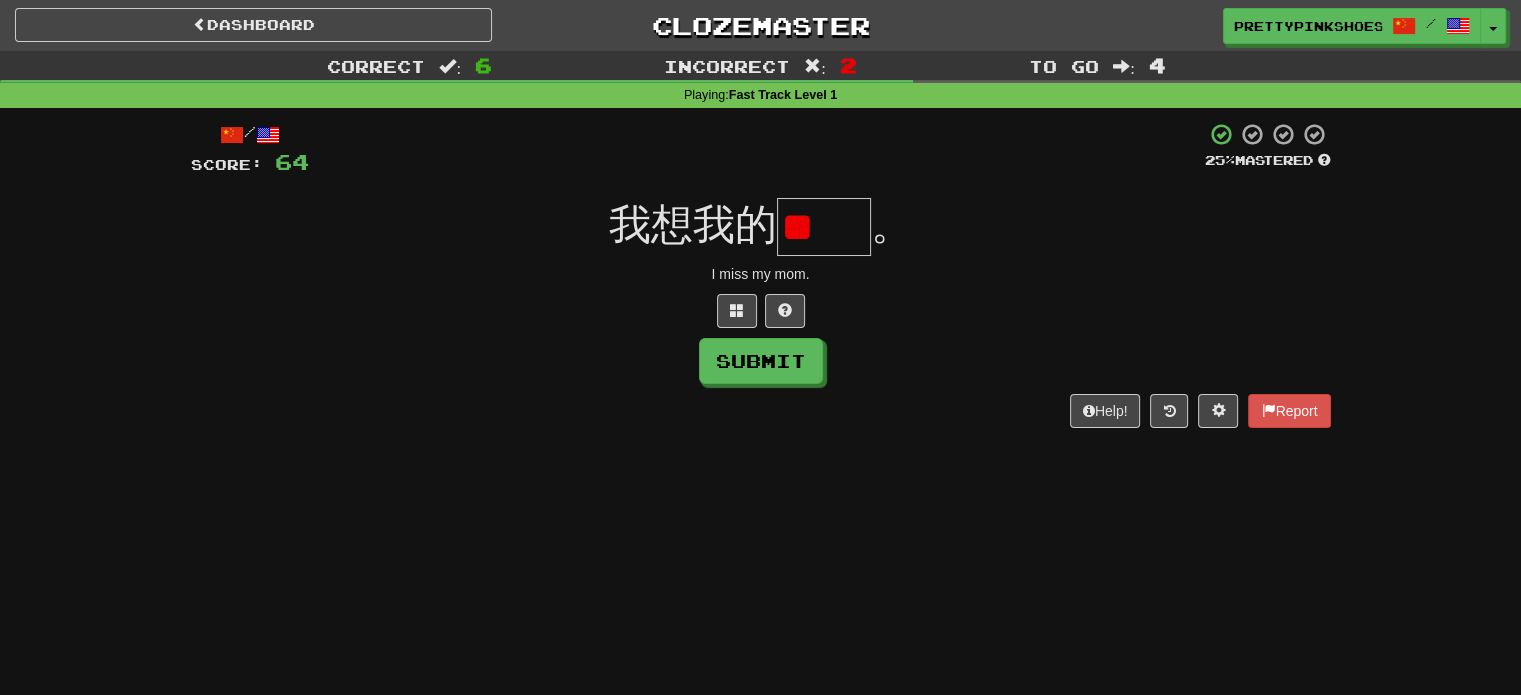 scroll, scrollTop: 0, scrollLeft: 0, axis: both 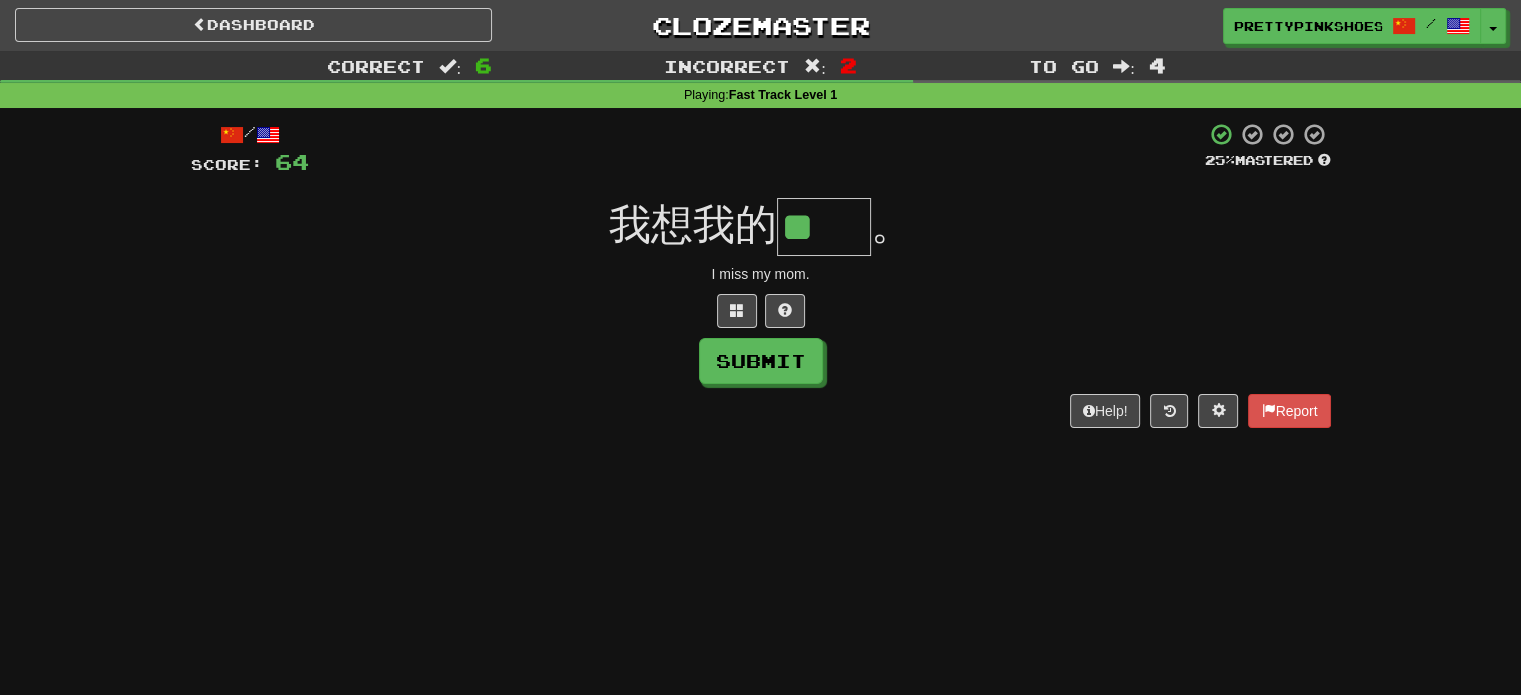 type on "**" 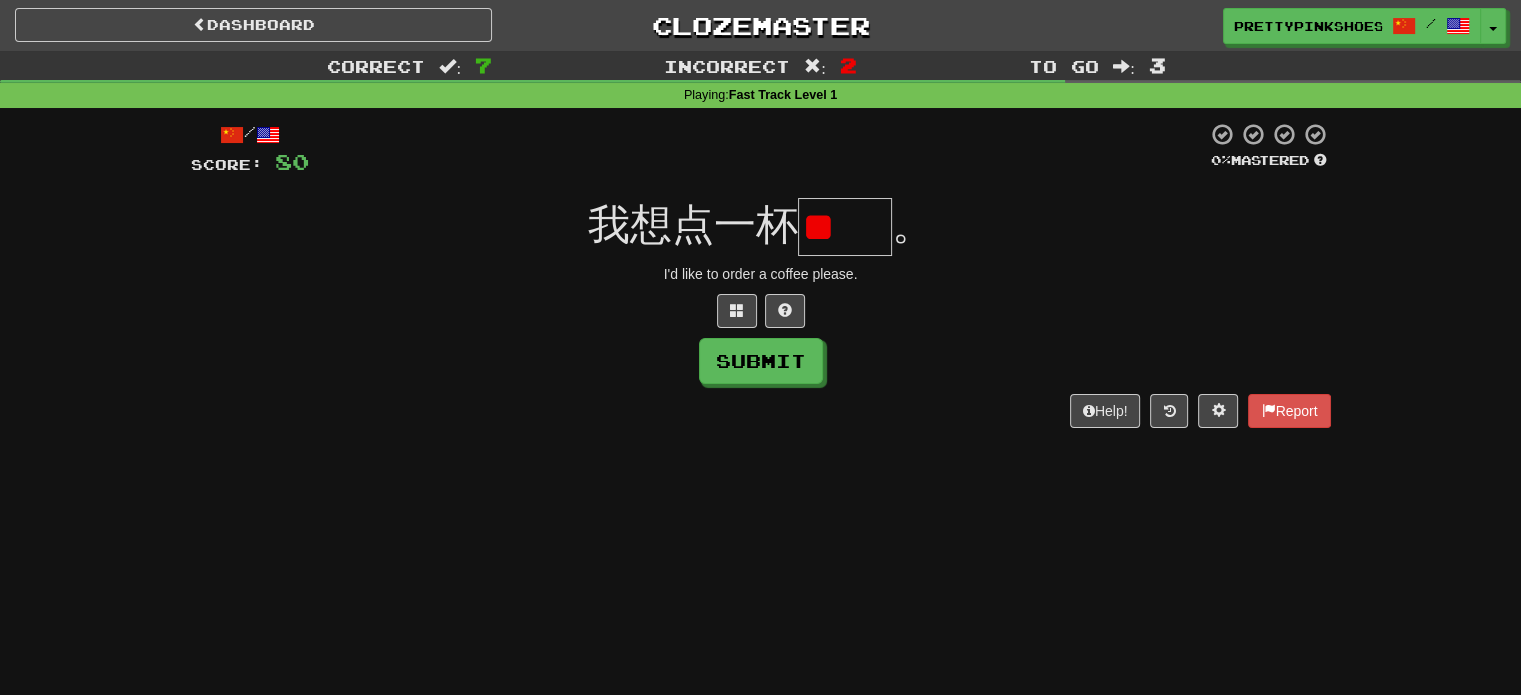 scroll, scrollTop: 0, scrollLeft: 0, axis: both 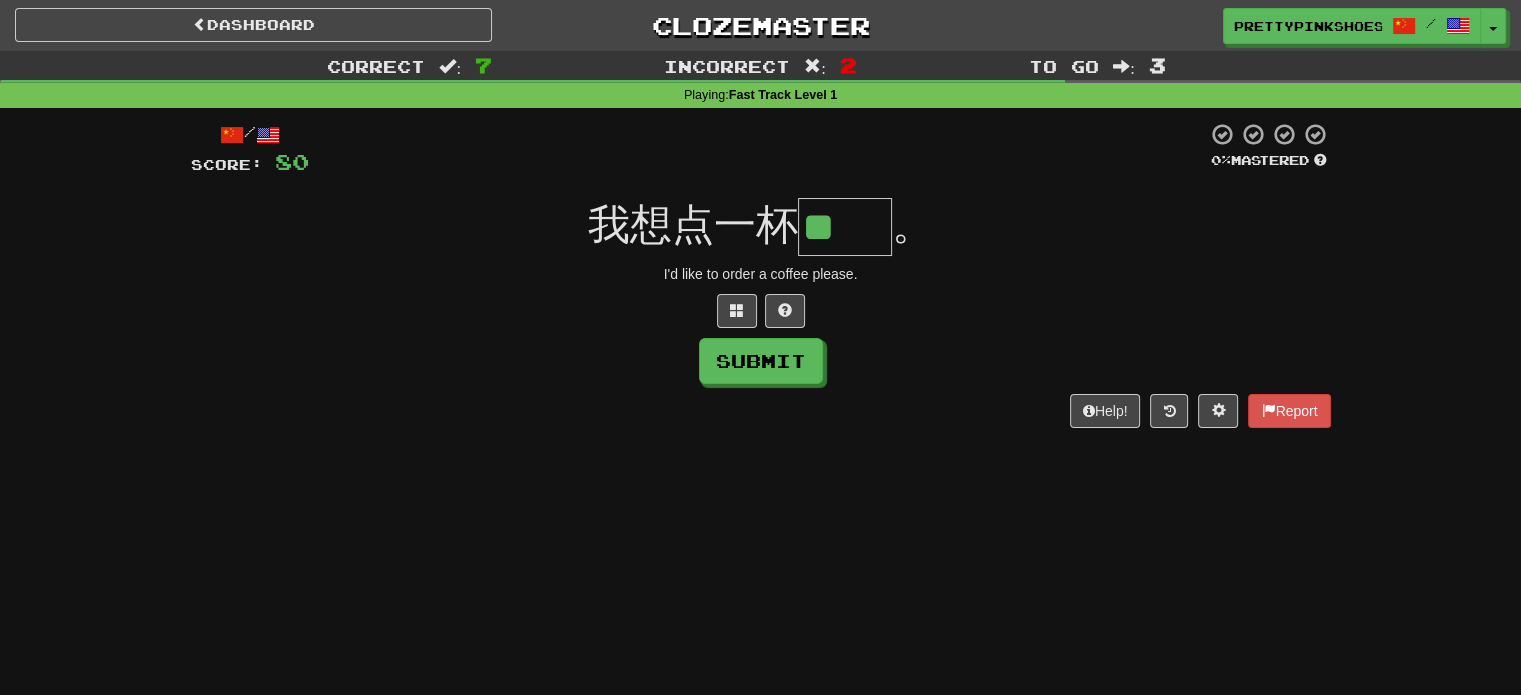 type on "**" 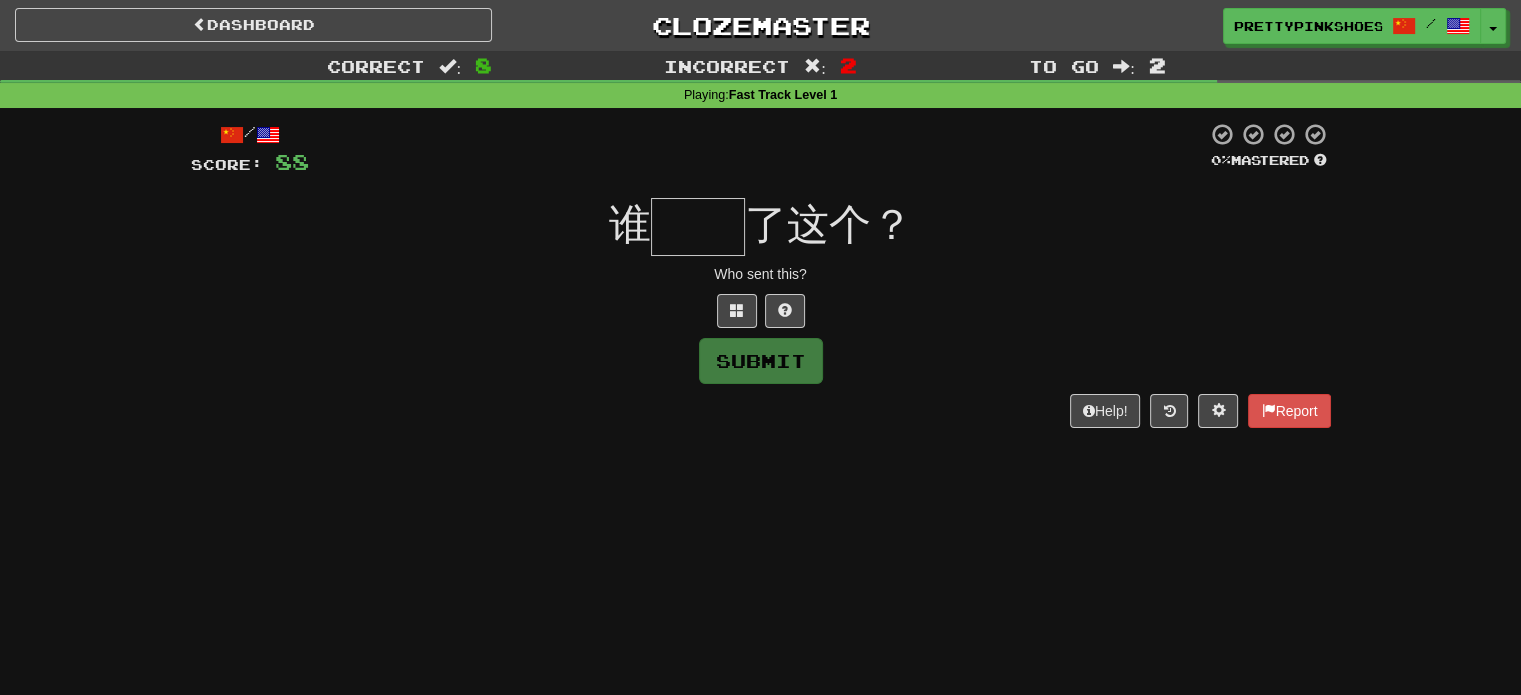 click at bounding box center (761, 311) 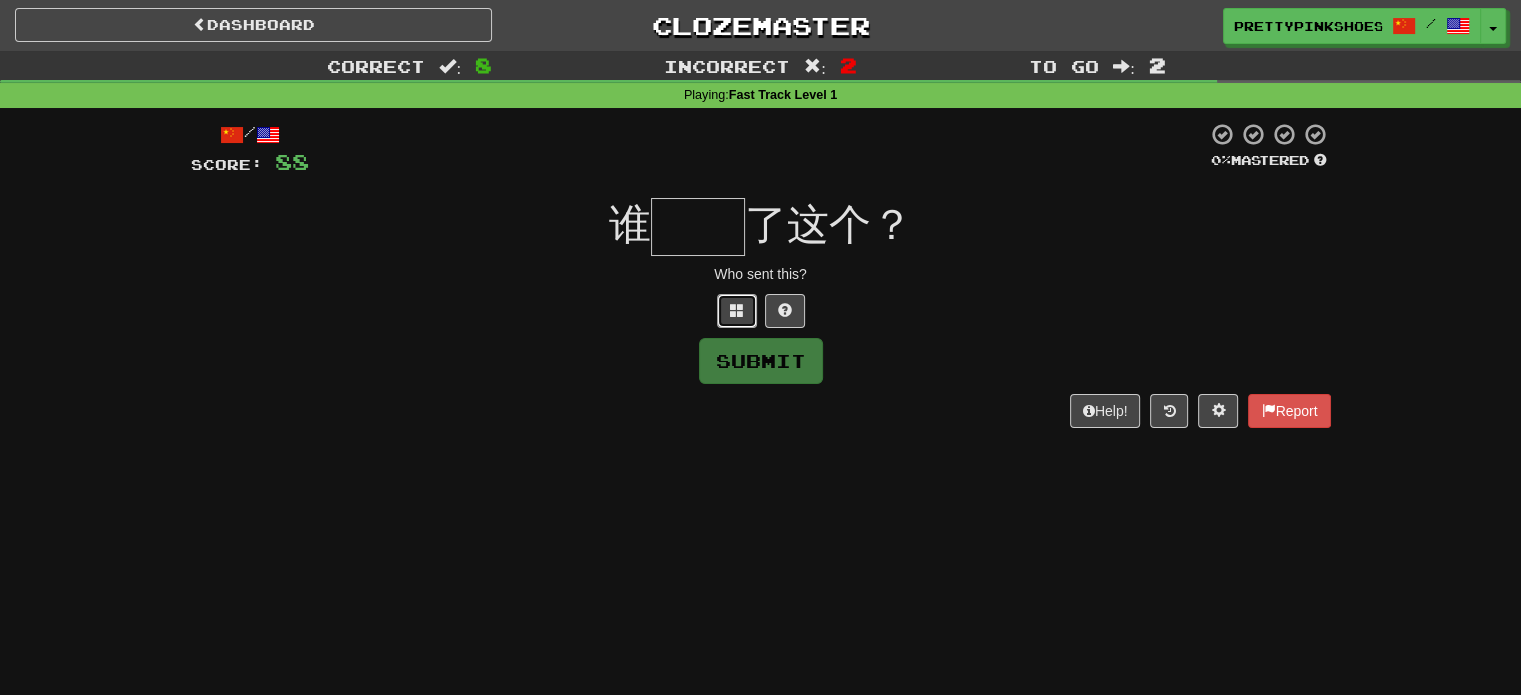 click at bounding box center [737, 311] 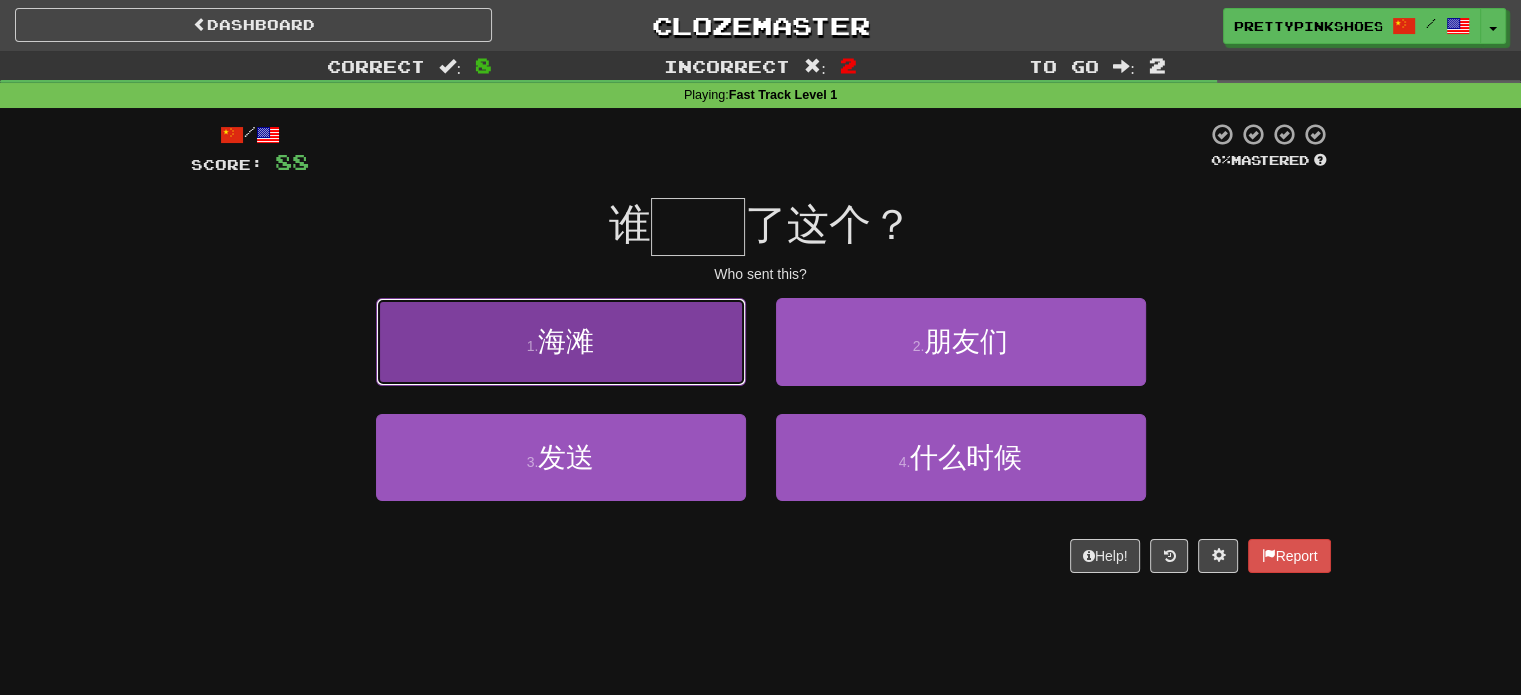 click on "1 .  海滩" at bounding box center (561, 341) 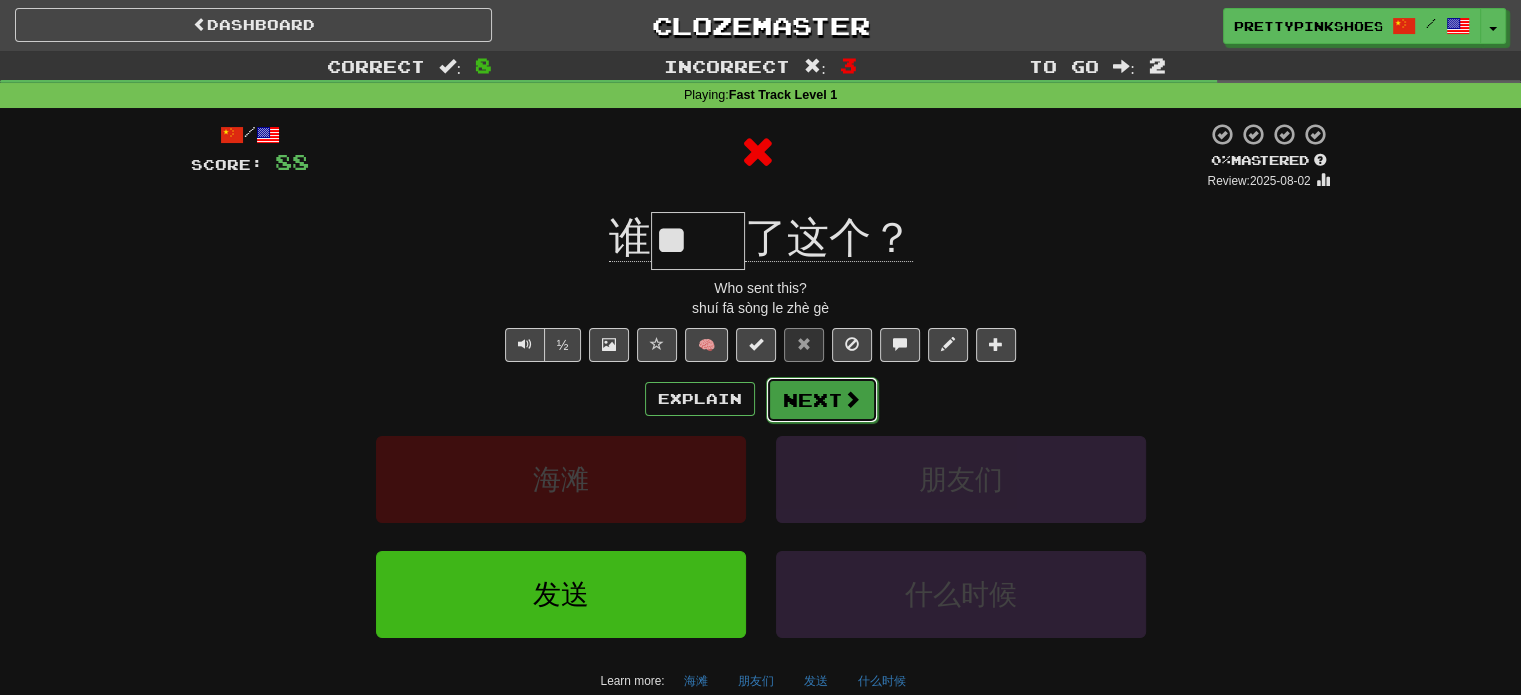 click on "Next" at bounding box center (822, 400) 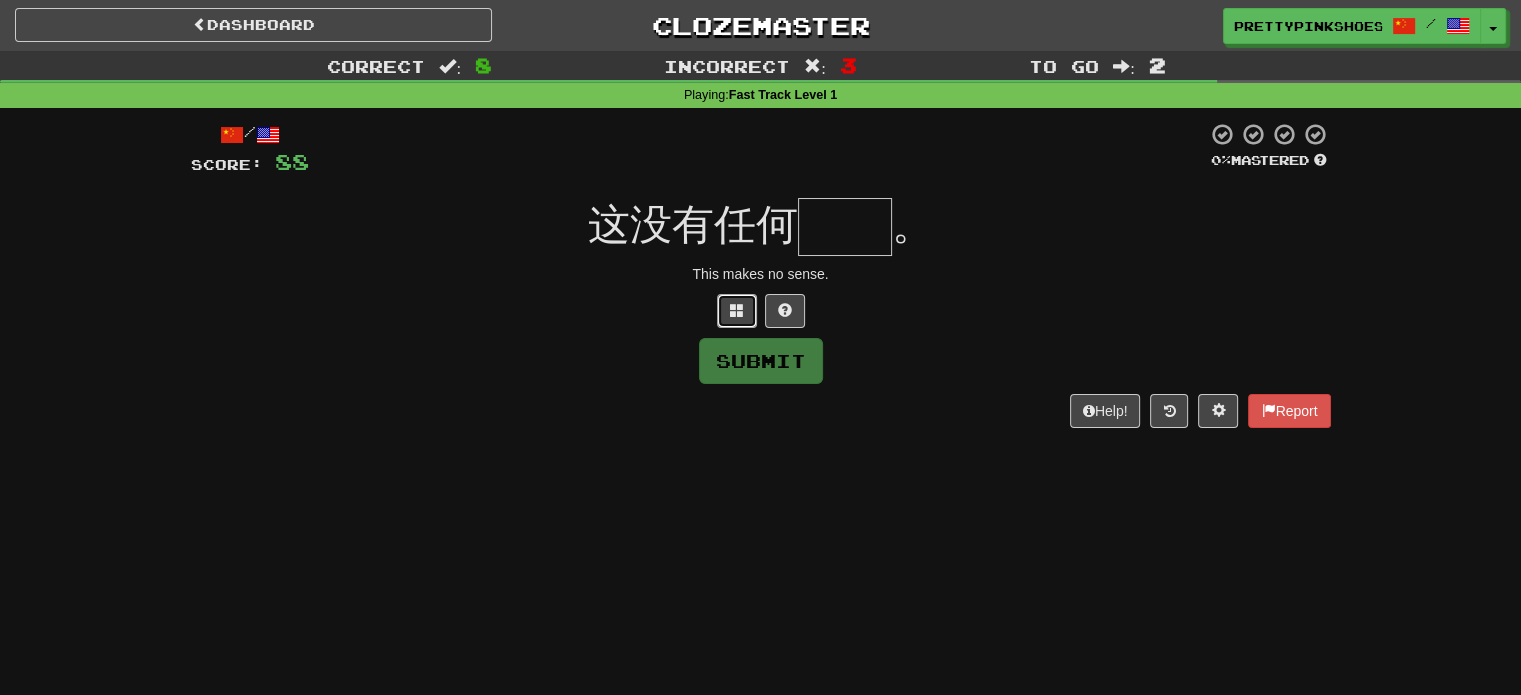 click at bounding box center (737, 311) 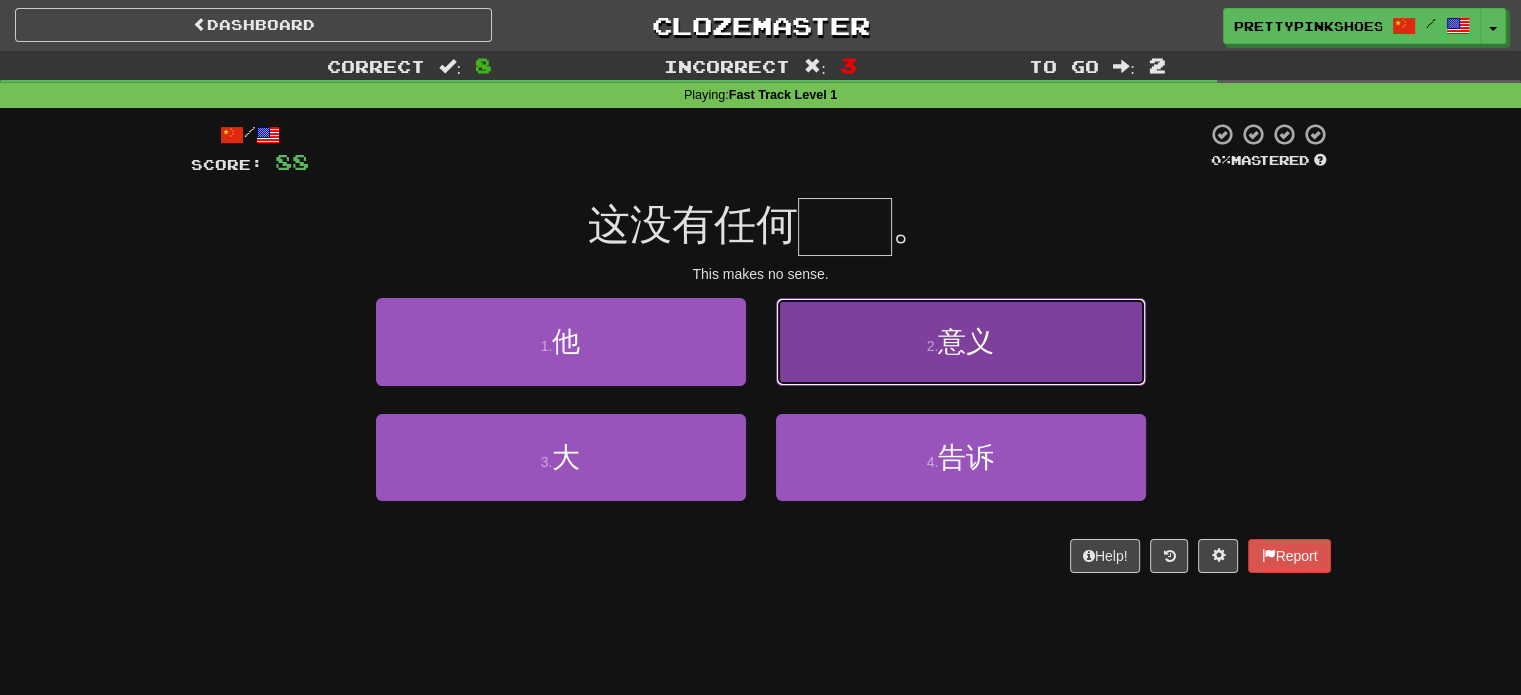 click on "2 .  意义" at bounding box center [961, 341] 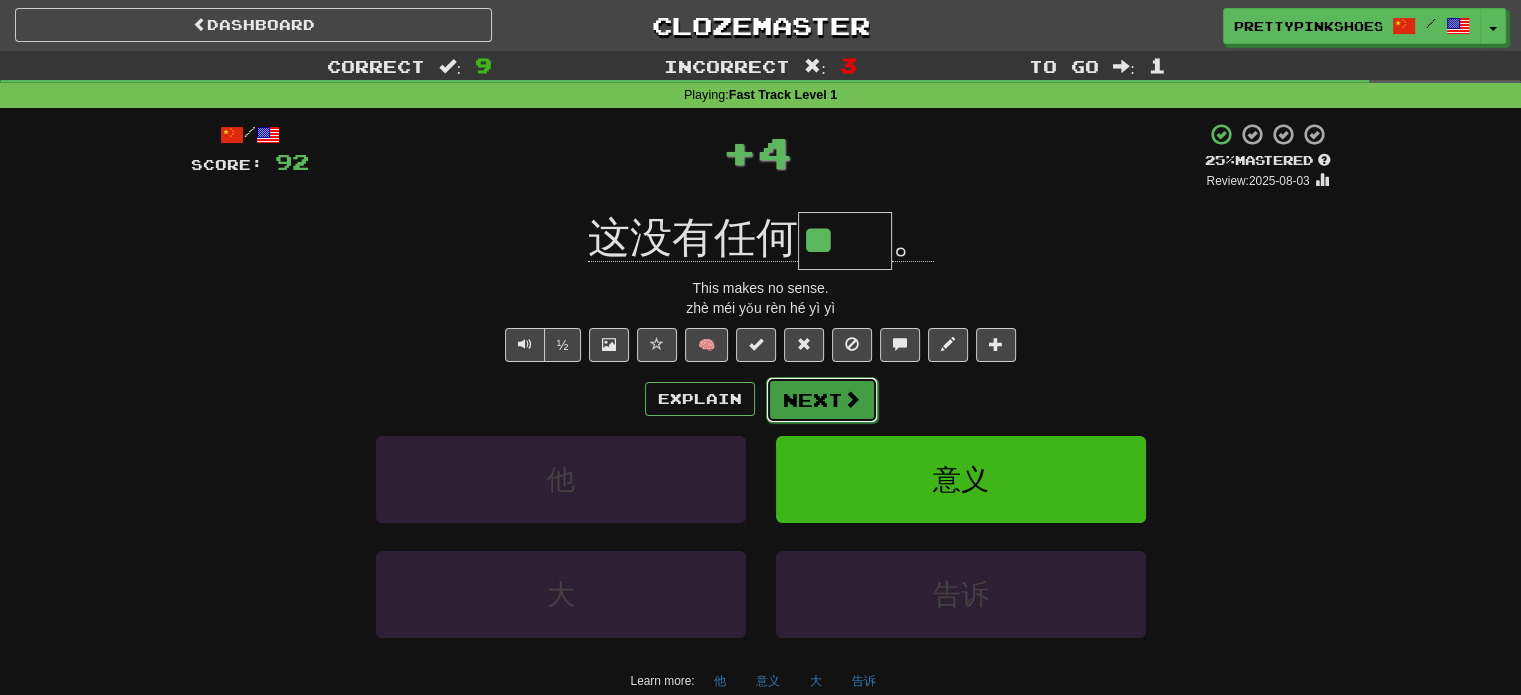 click on "Next" at bounding box center (822, 400) 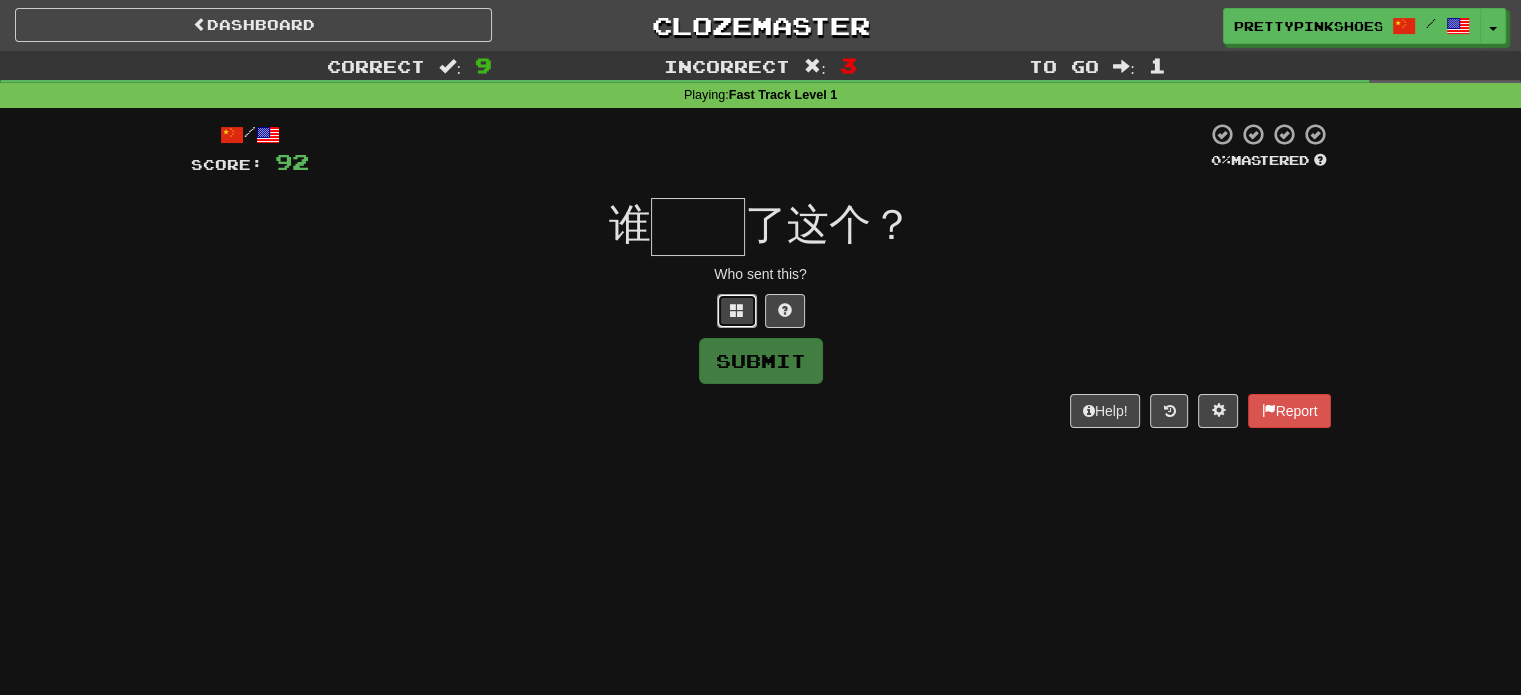 click at bounding box center (737, 311) 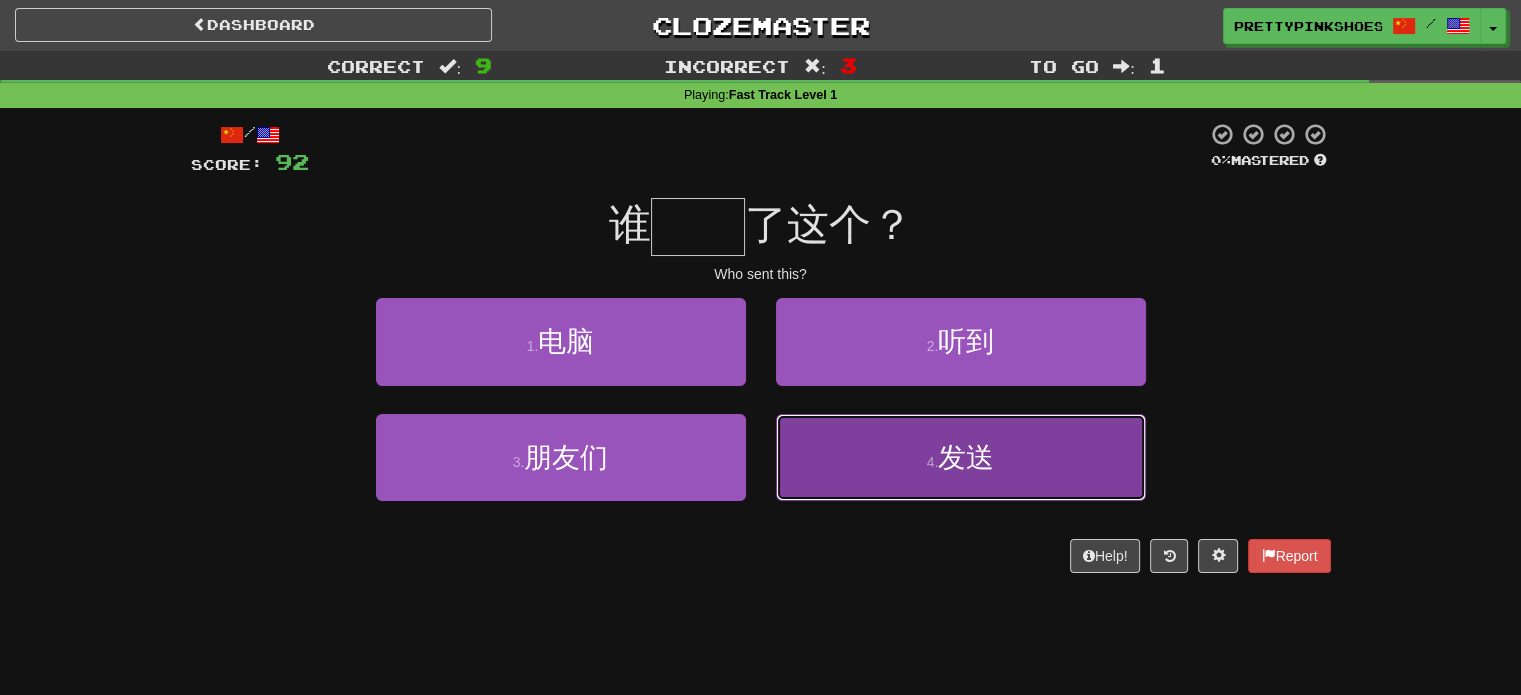 click on "4 .  发送" at bounding box center (961, 457) 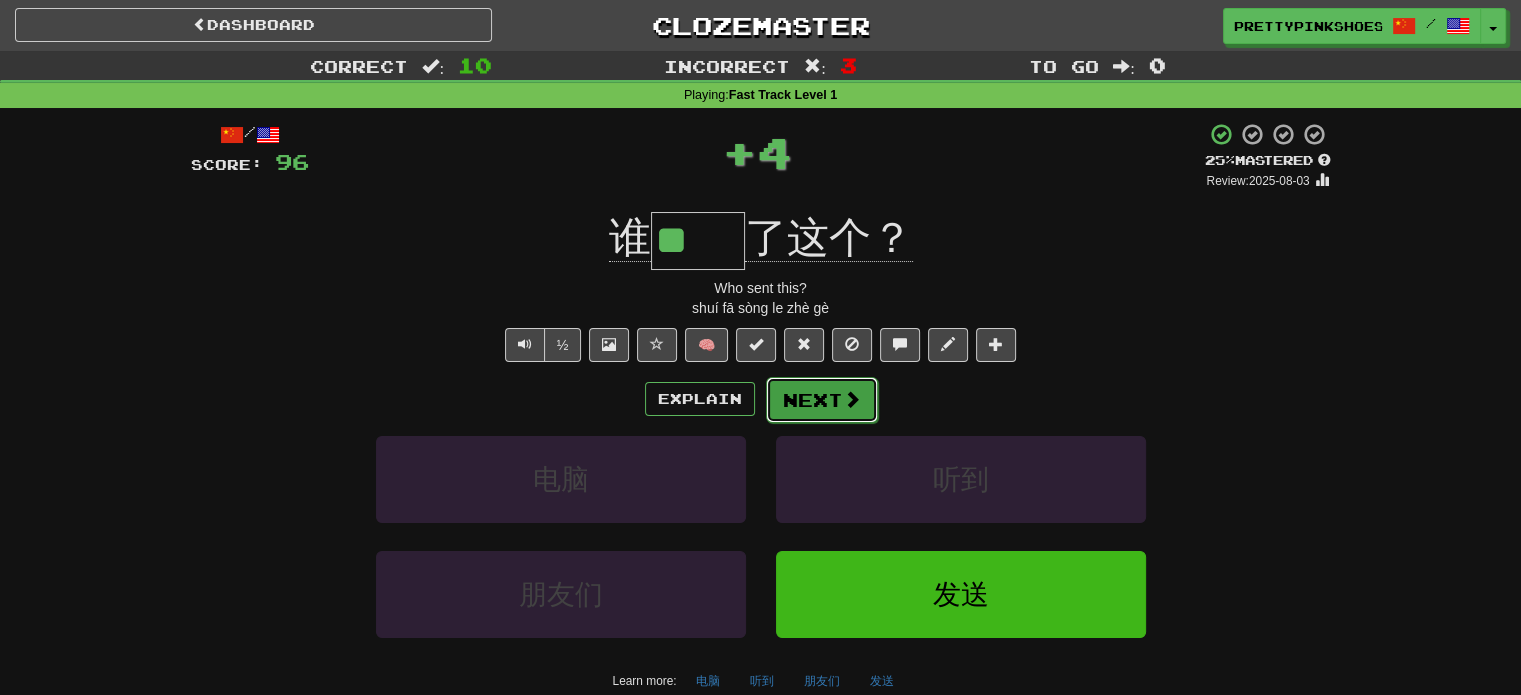 click on "Next" at bounding box center [822, 400] 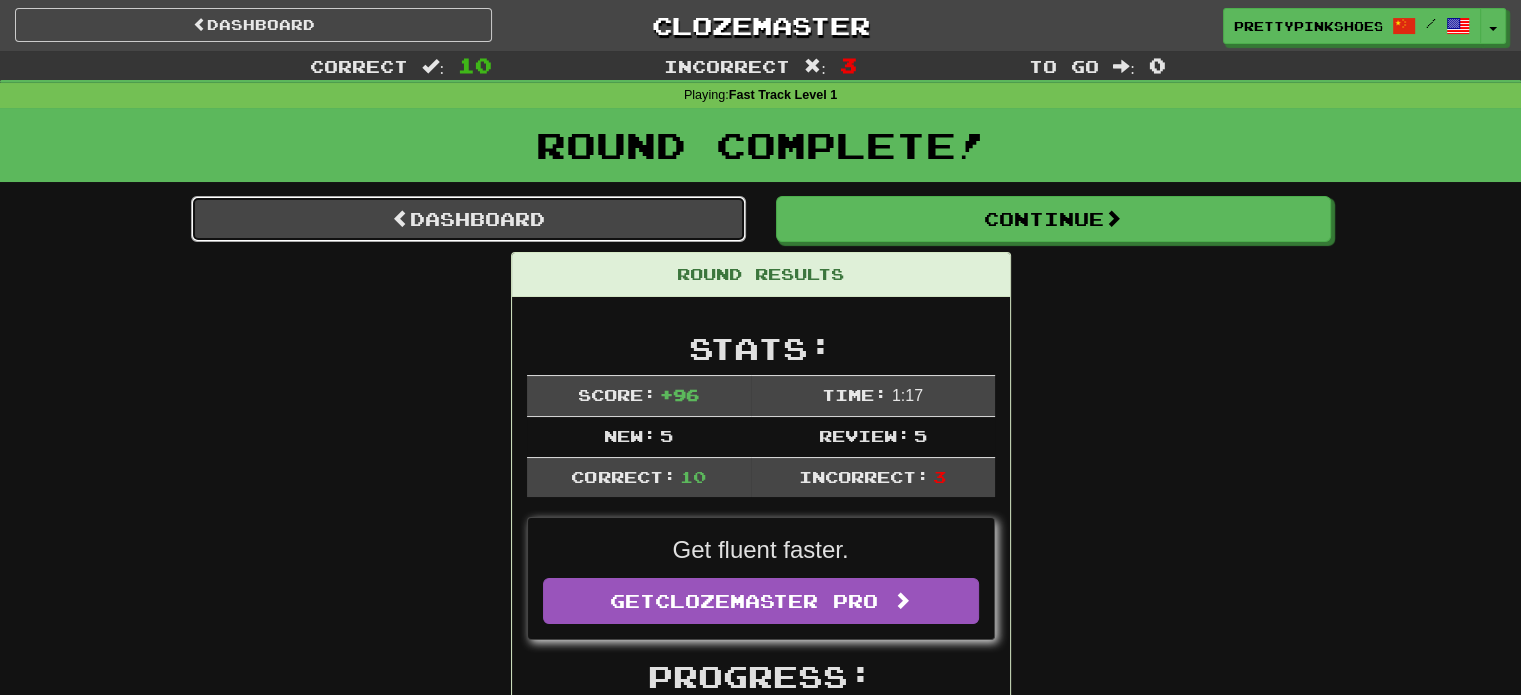 click on "Dashboard" at bounding box center (468, 219) 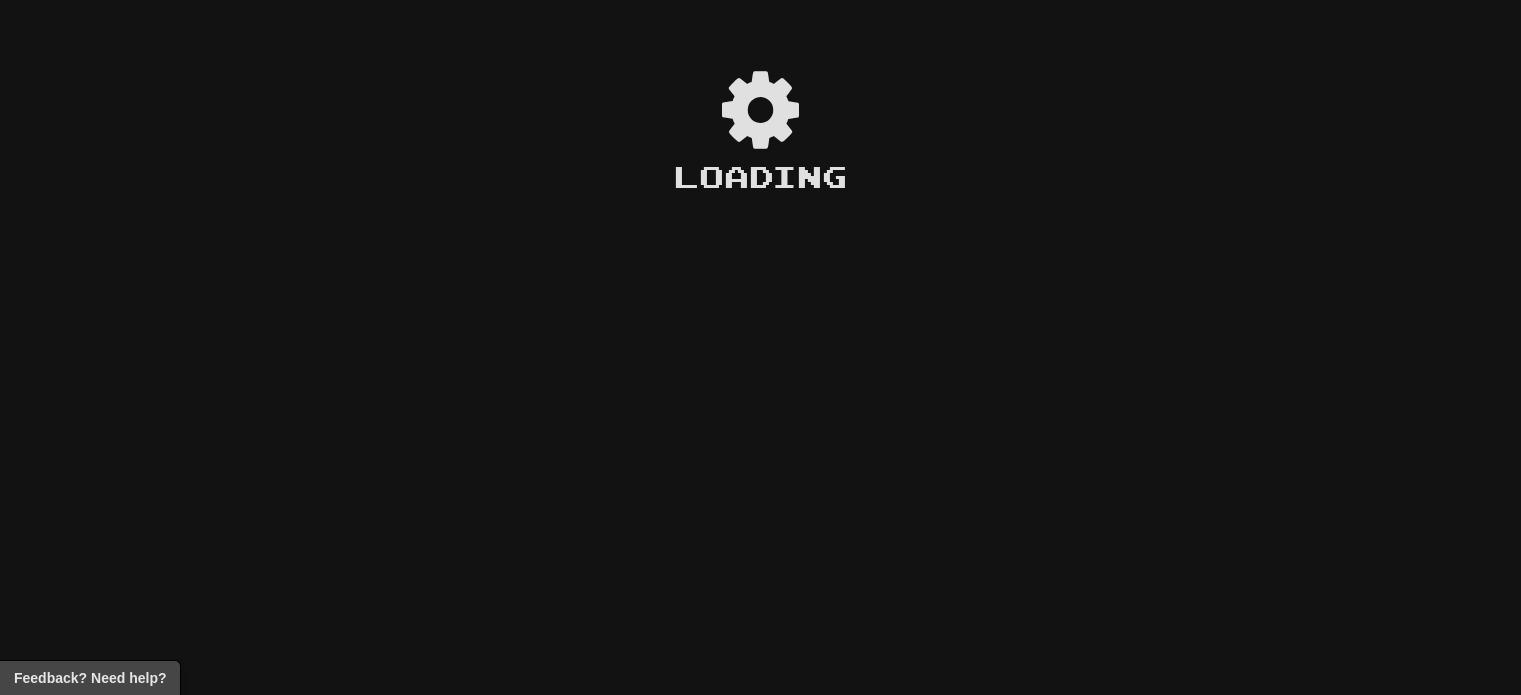 scroll, scrollTop: 0, scrollLeft: 0, axis: both 